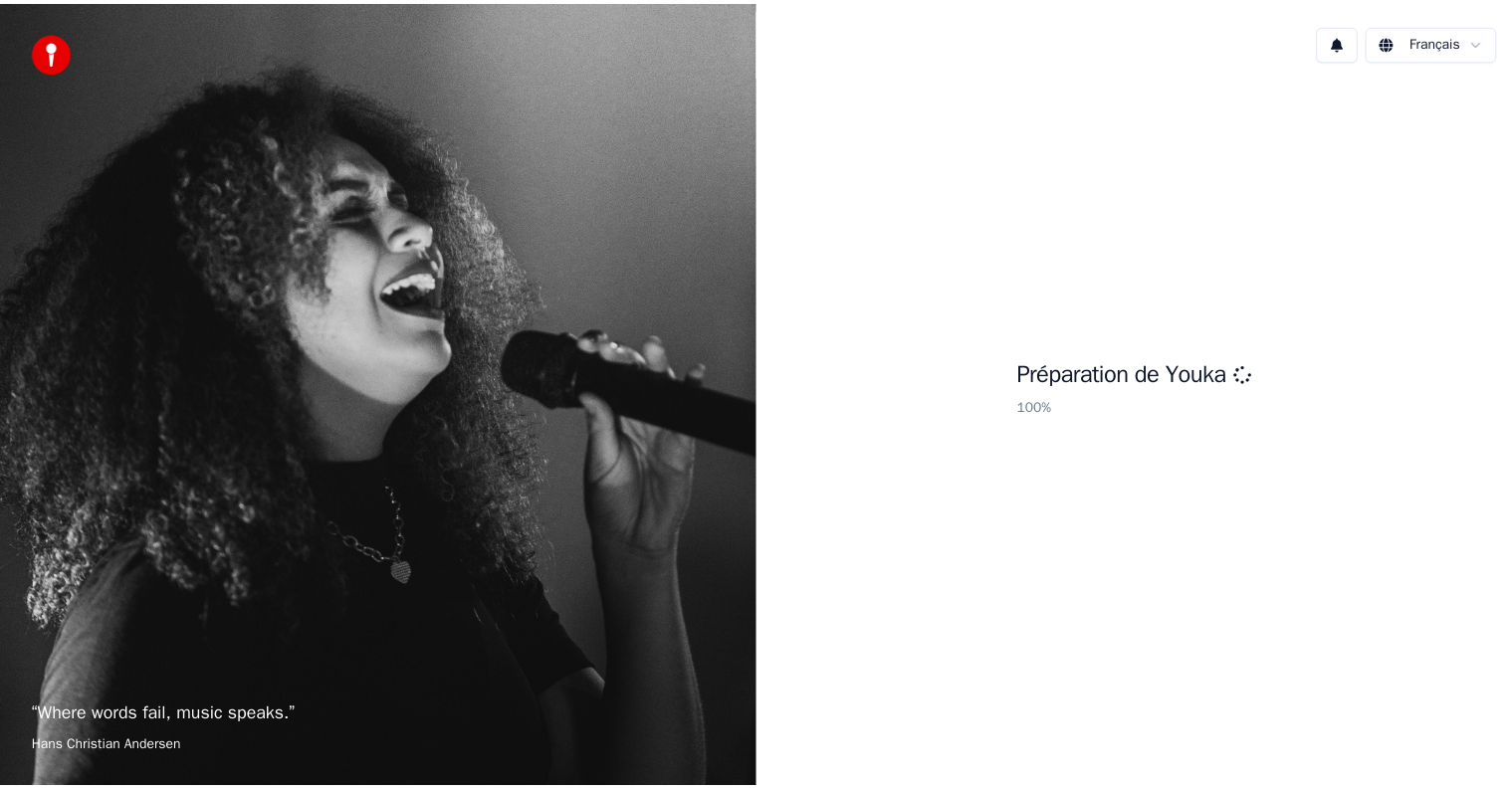 scroll, scrollTop: 0, scrollLeft: 0, axis: both 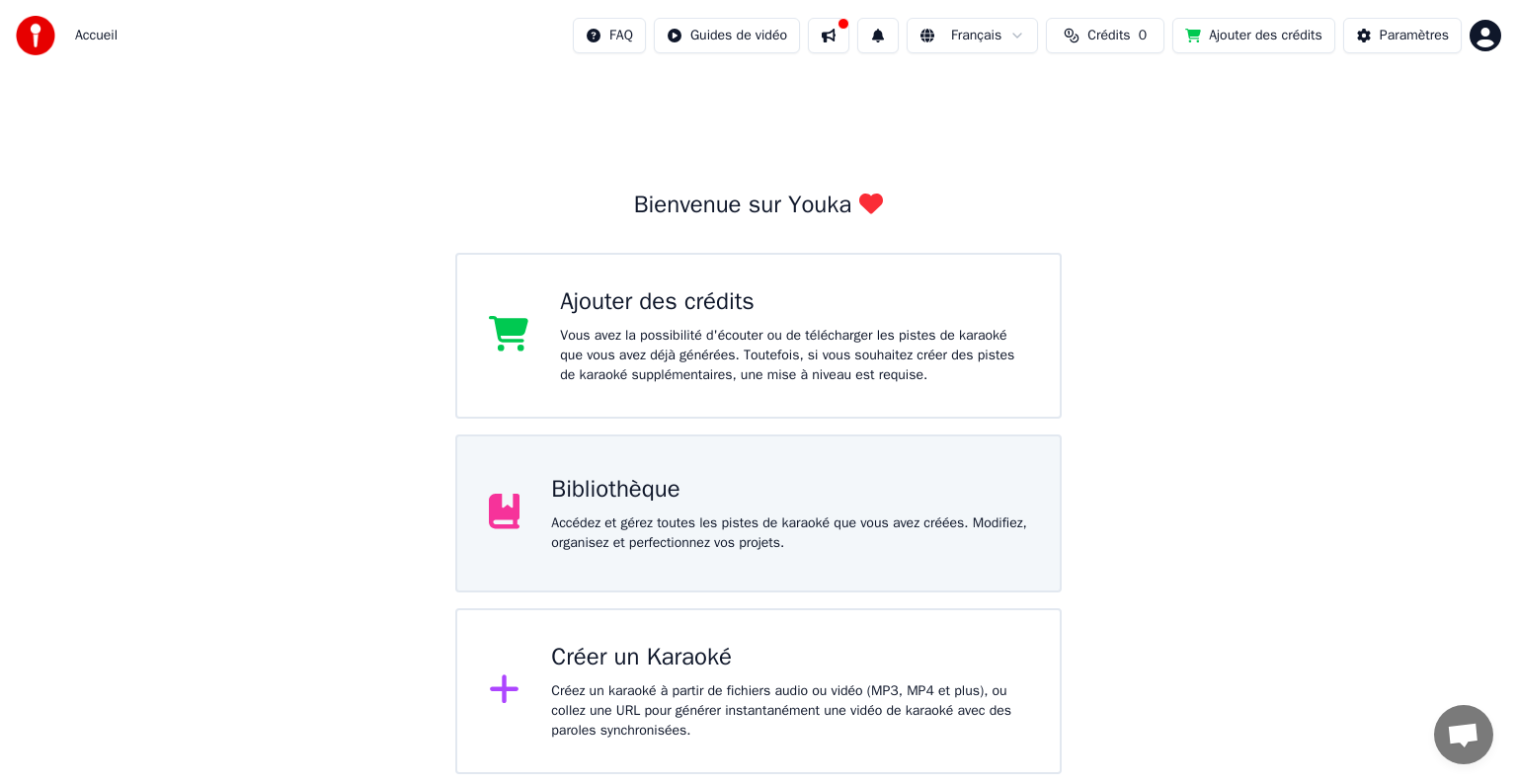 click on "Accédez et gérez toutes les pistes de karaoké que vous avez créées. Modifiez, organisez et perfectionnez vos projets." at bounding box center [794, 355] 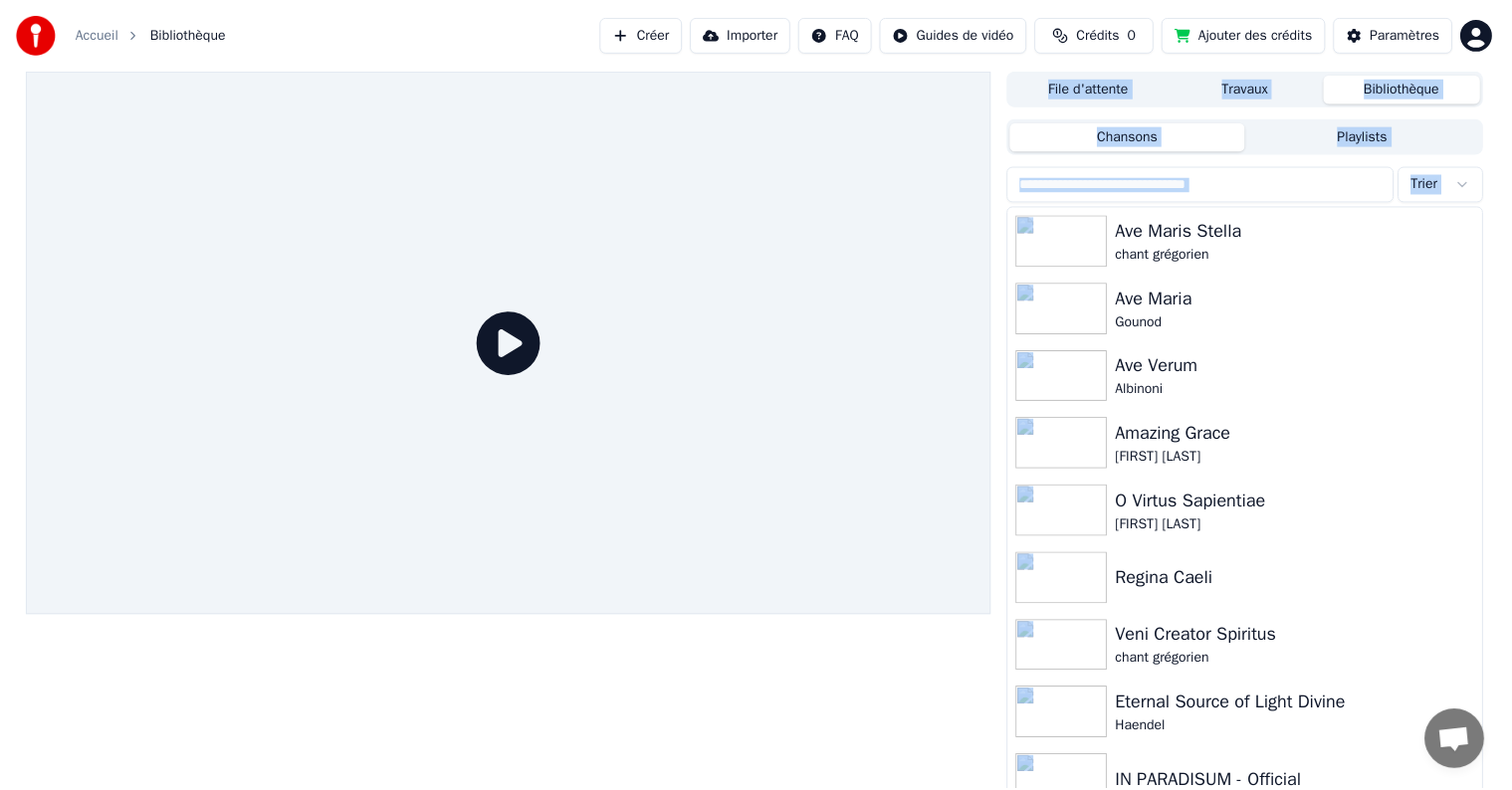 click at bounding box center (510, 343) 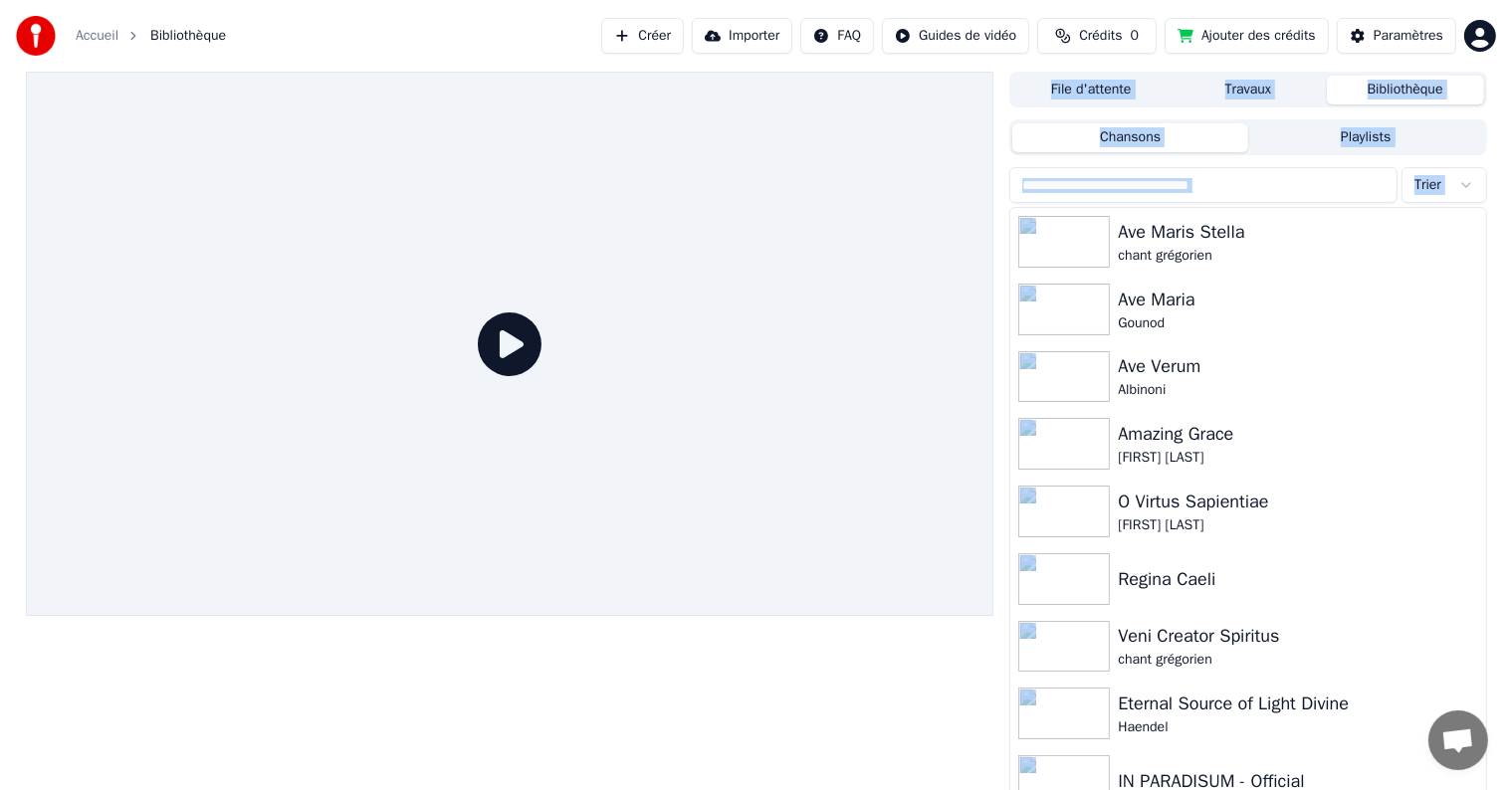 click on "Crédits 0" at bounding box center [1097, 36] 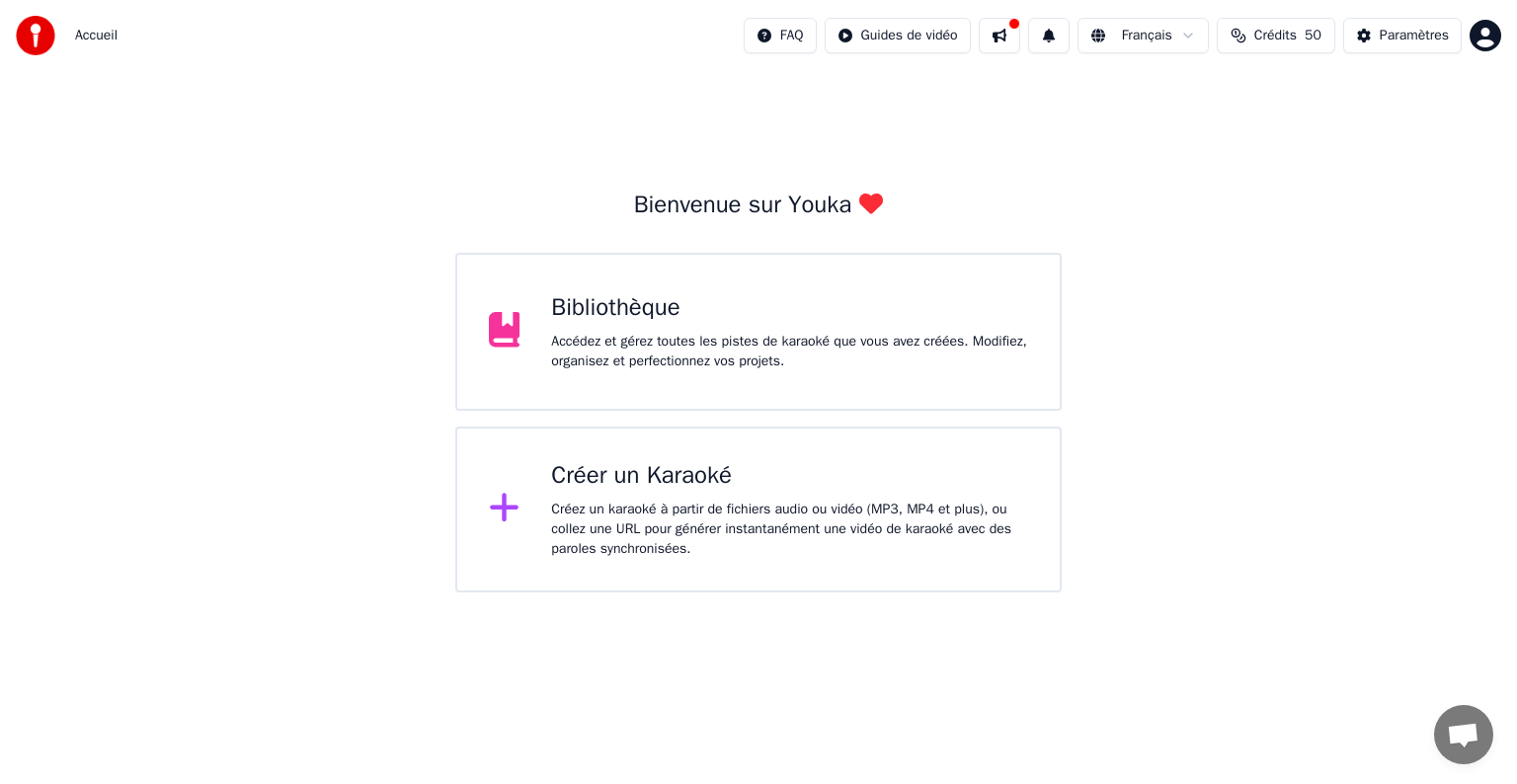scroll, scrollTop: 0, scrollLeft: 0, axis: both 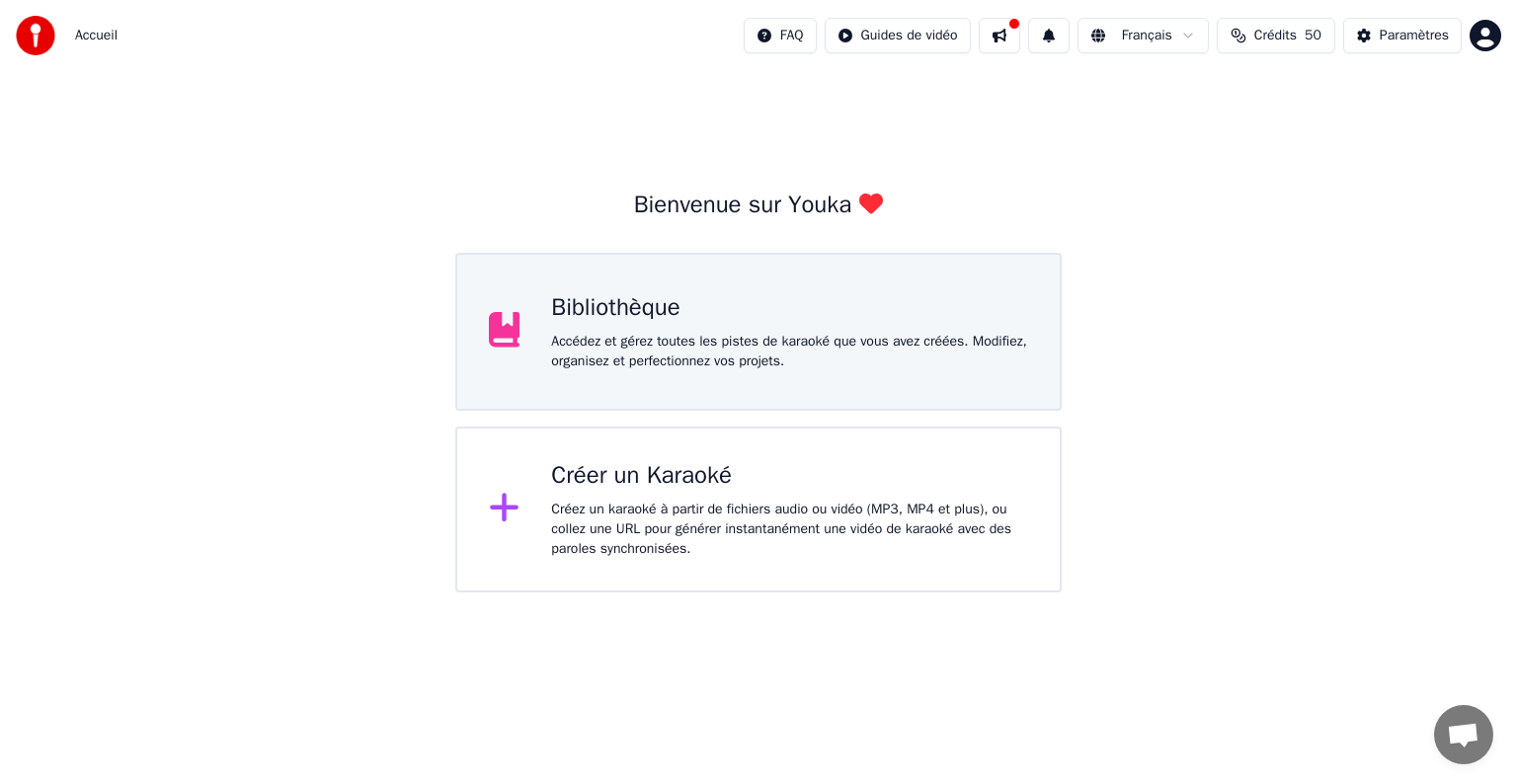 click on "Accédez et gérez toutes les pistes de karaoké que vous avez créées. Modifiez, organisez et perfectionnez vos projets." at bounding box center [789, 352] 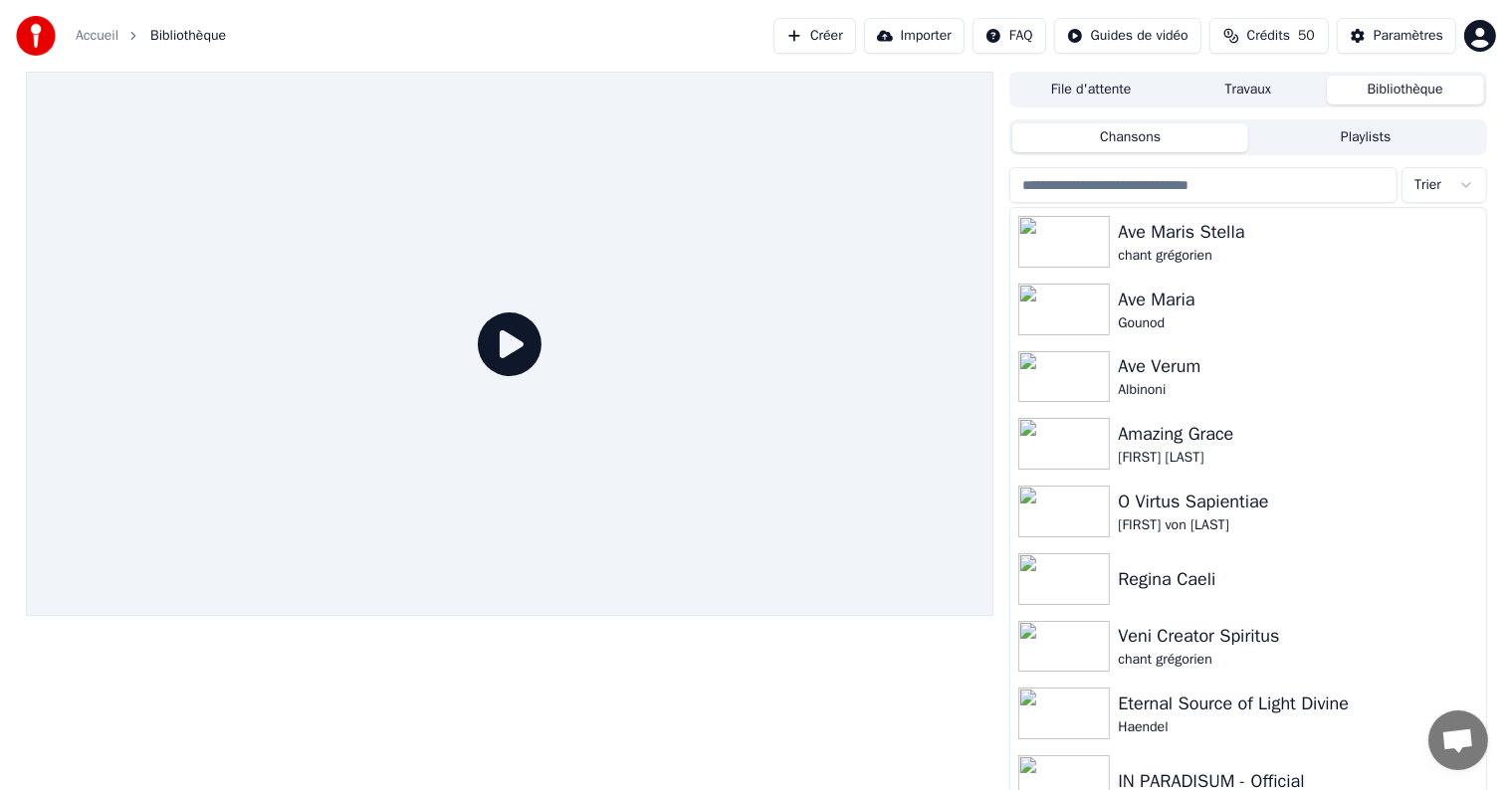 click on "Créer" at bounding box center (814, 36) 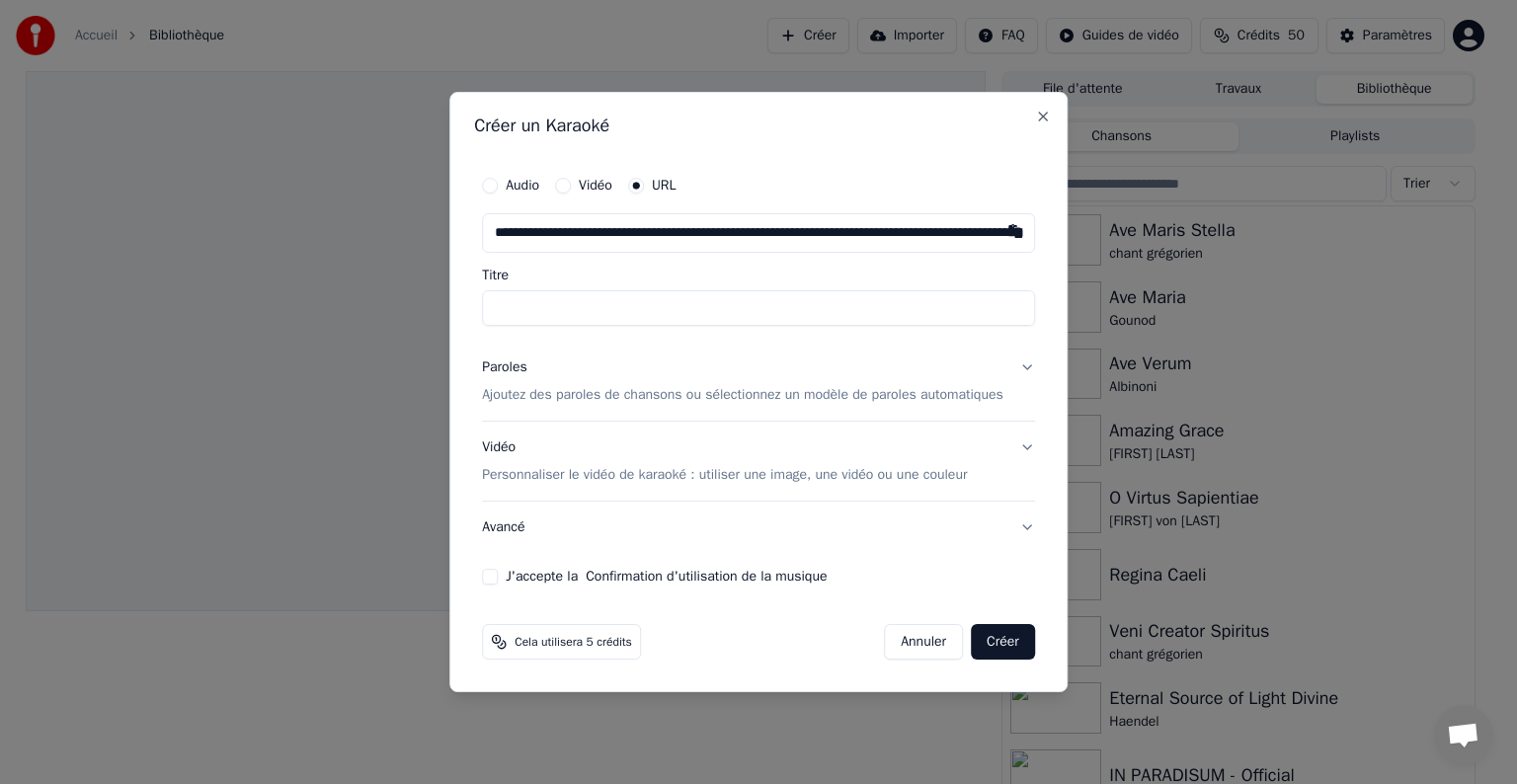 scroll, scrollTop: 0, scrollLeft: 329, axis: horizontal 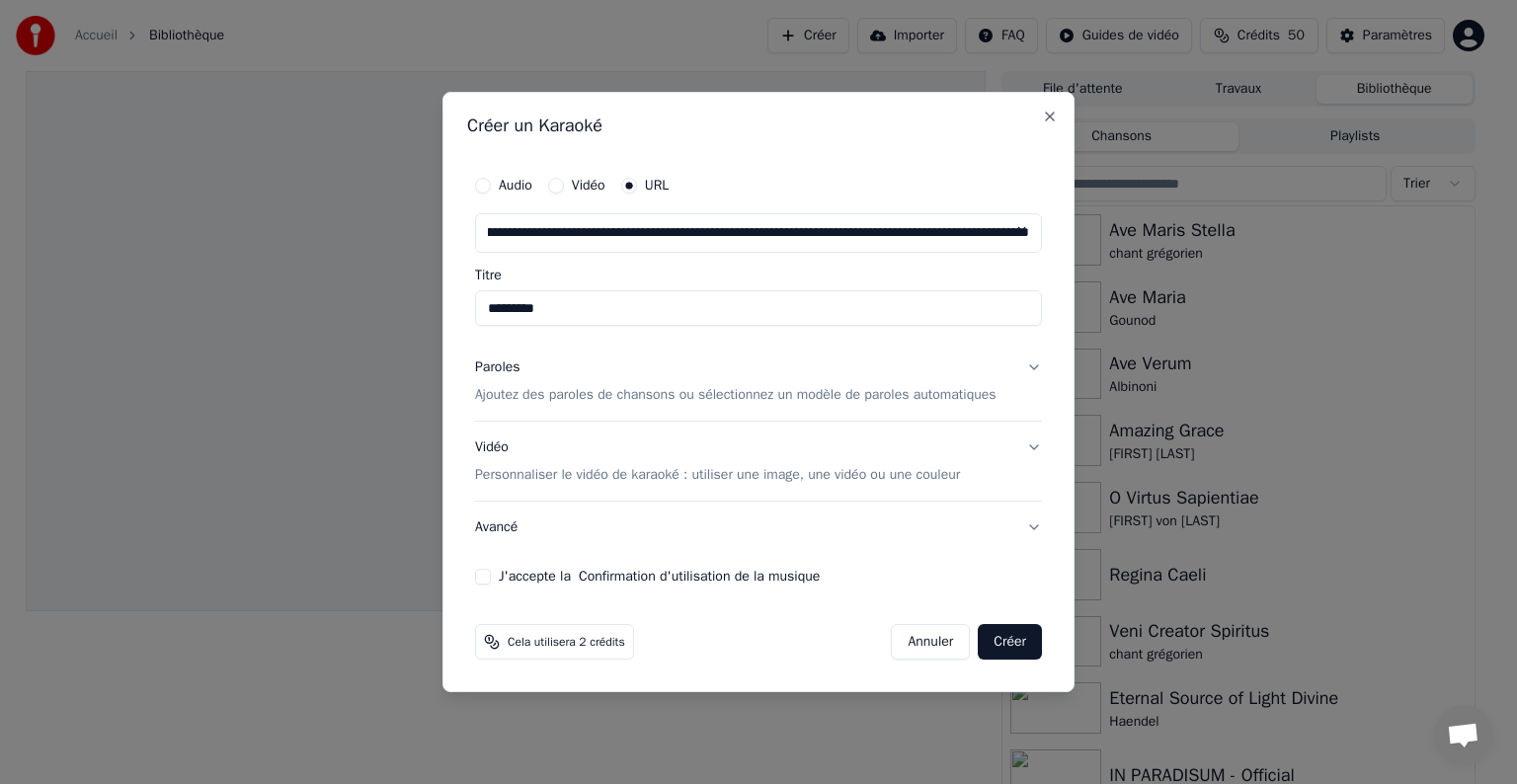type on "**********" 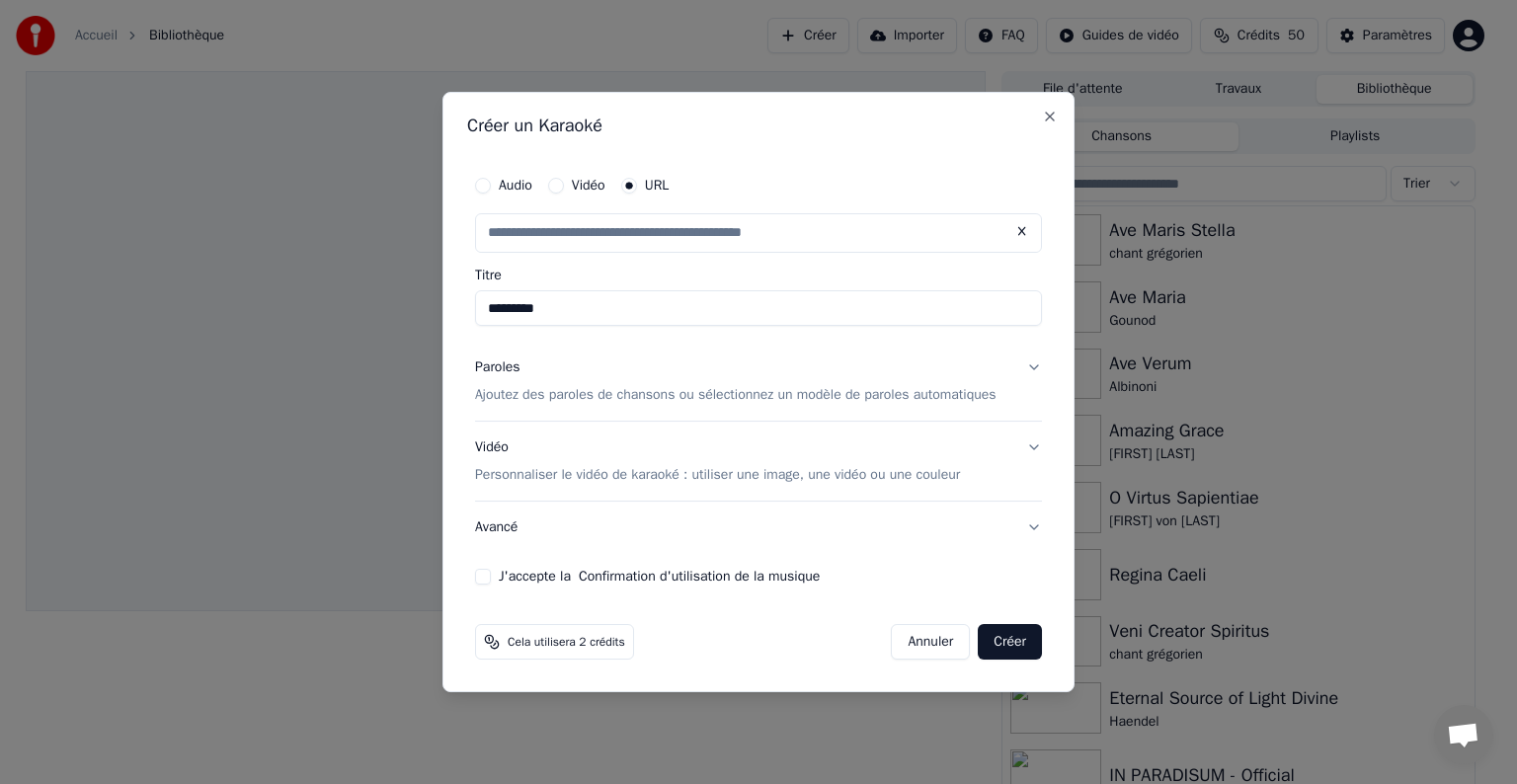 click on "*********" at bounding box center [758, 308] 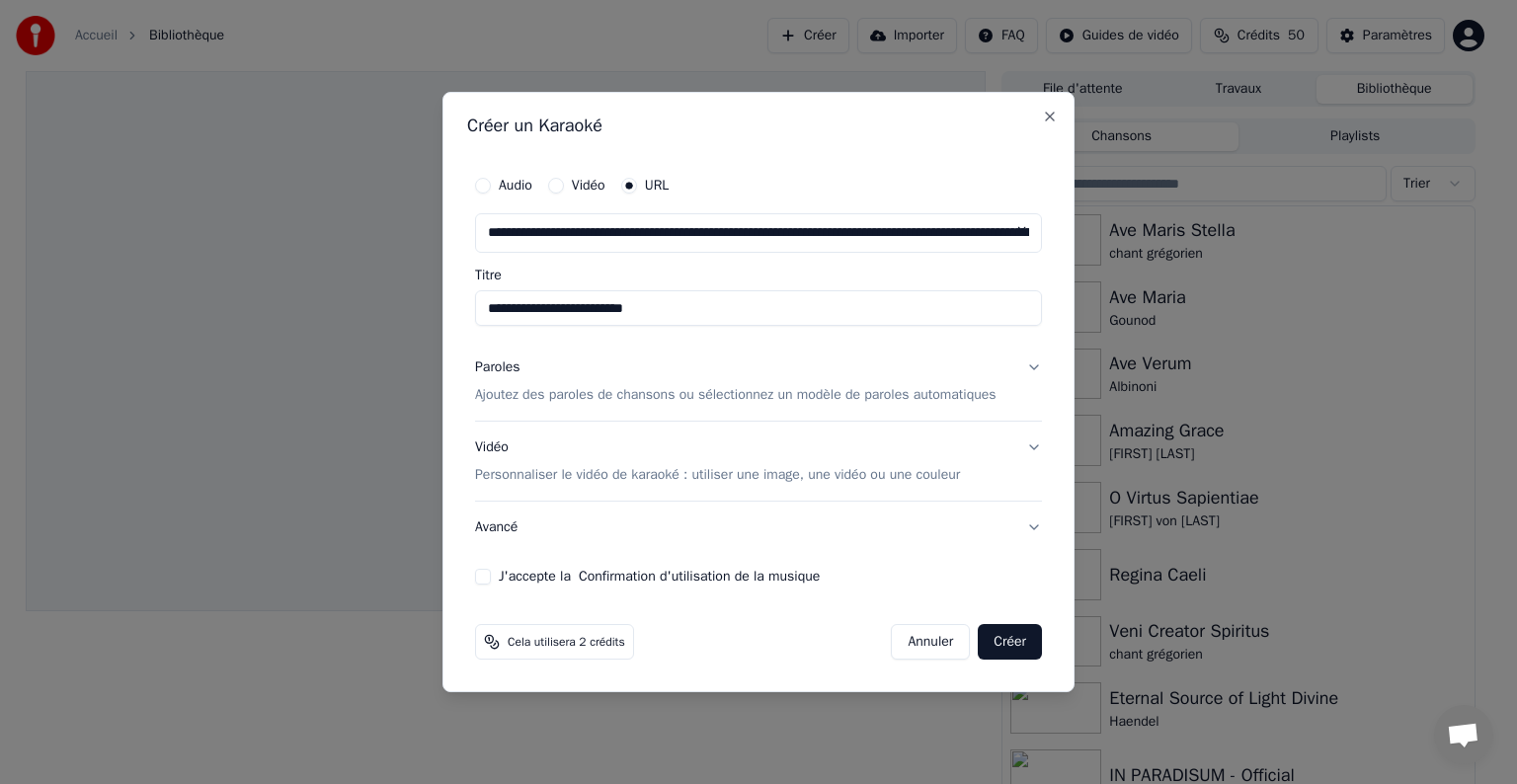 type on "**********" 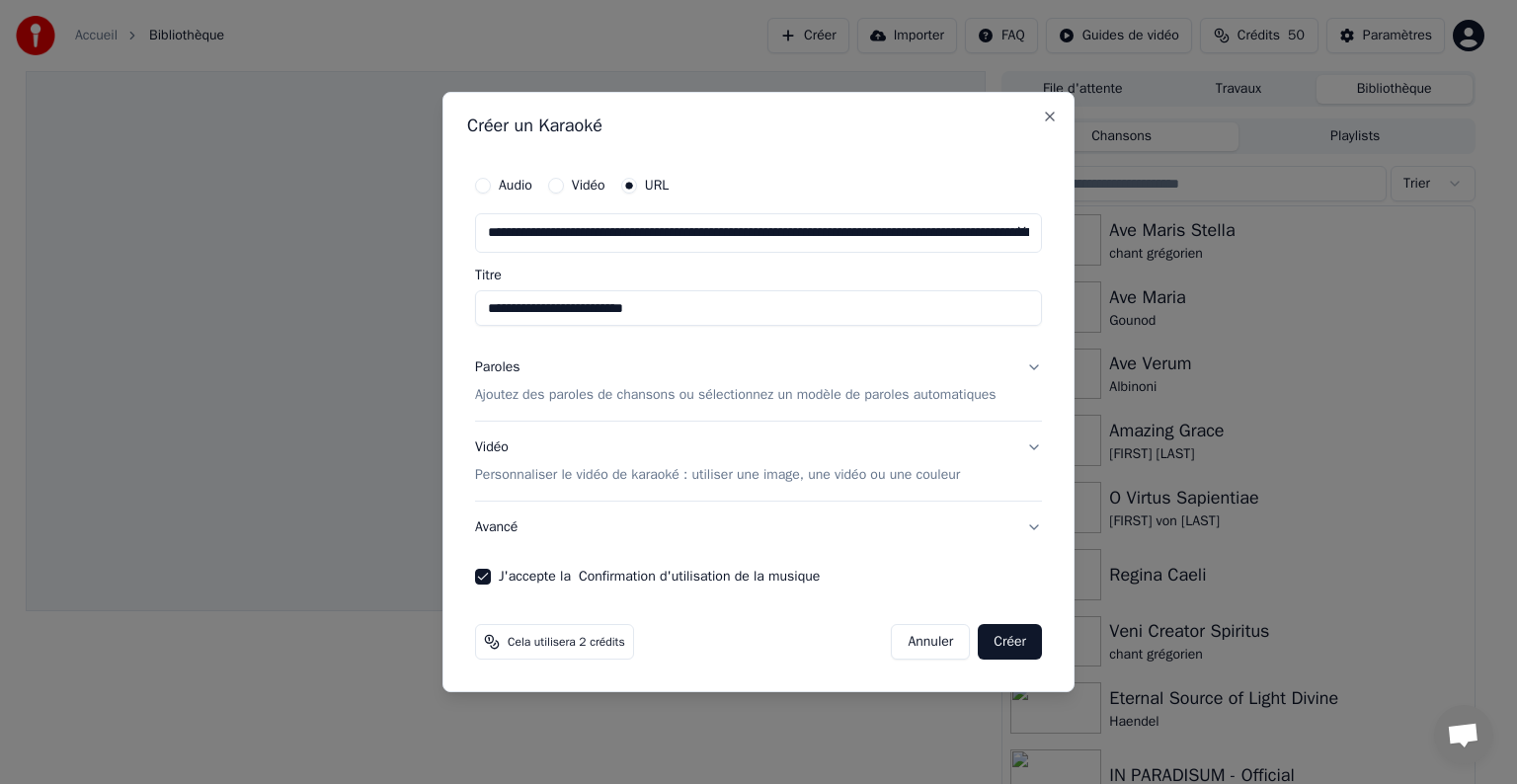 click on "Ajoutez des paroles de chansons ou sélectionnez un modèle de paroles automatiques" at bounding box center (736, 395) 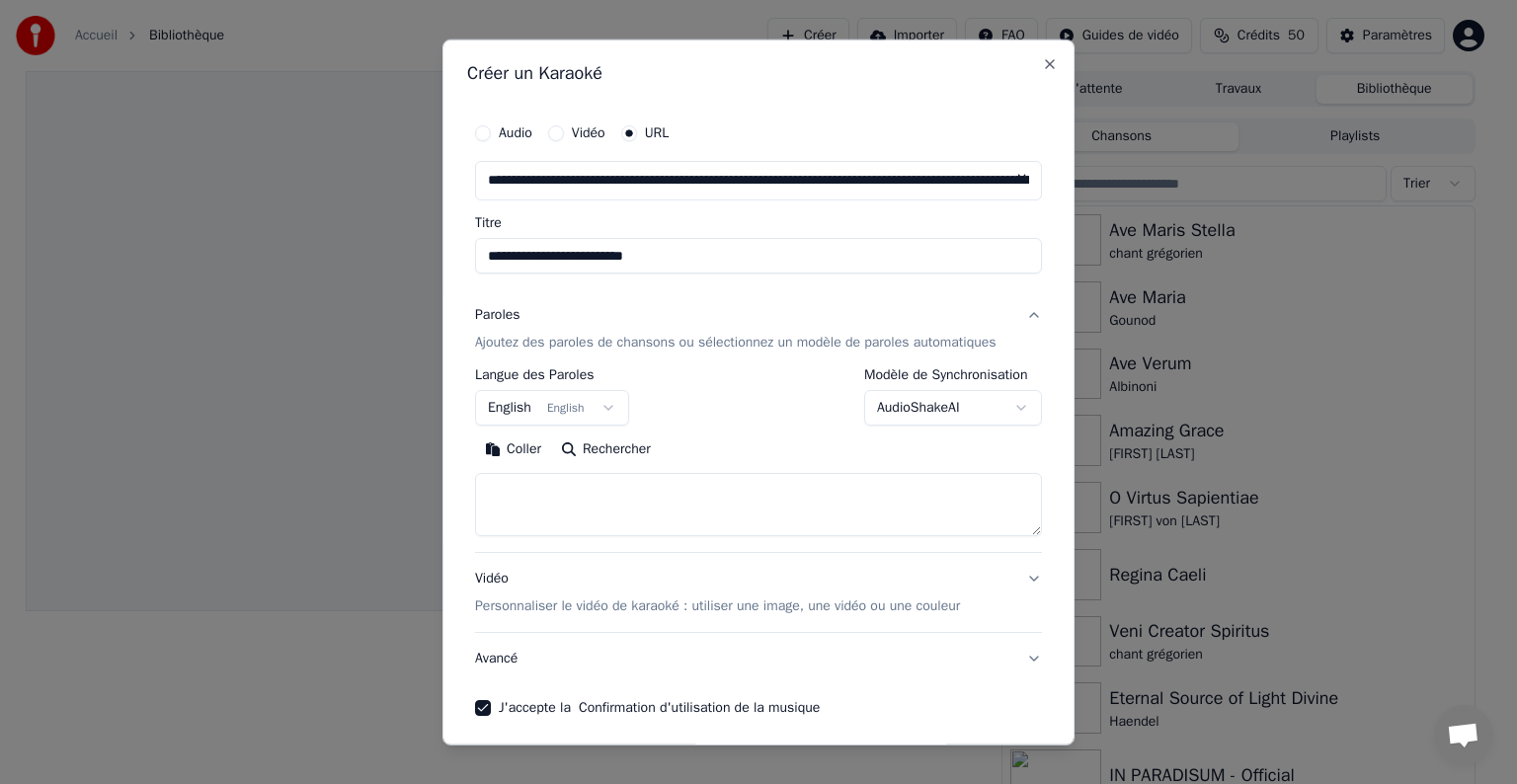 click at bounding box center [758, 505] 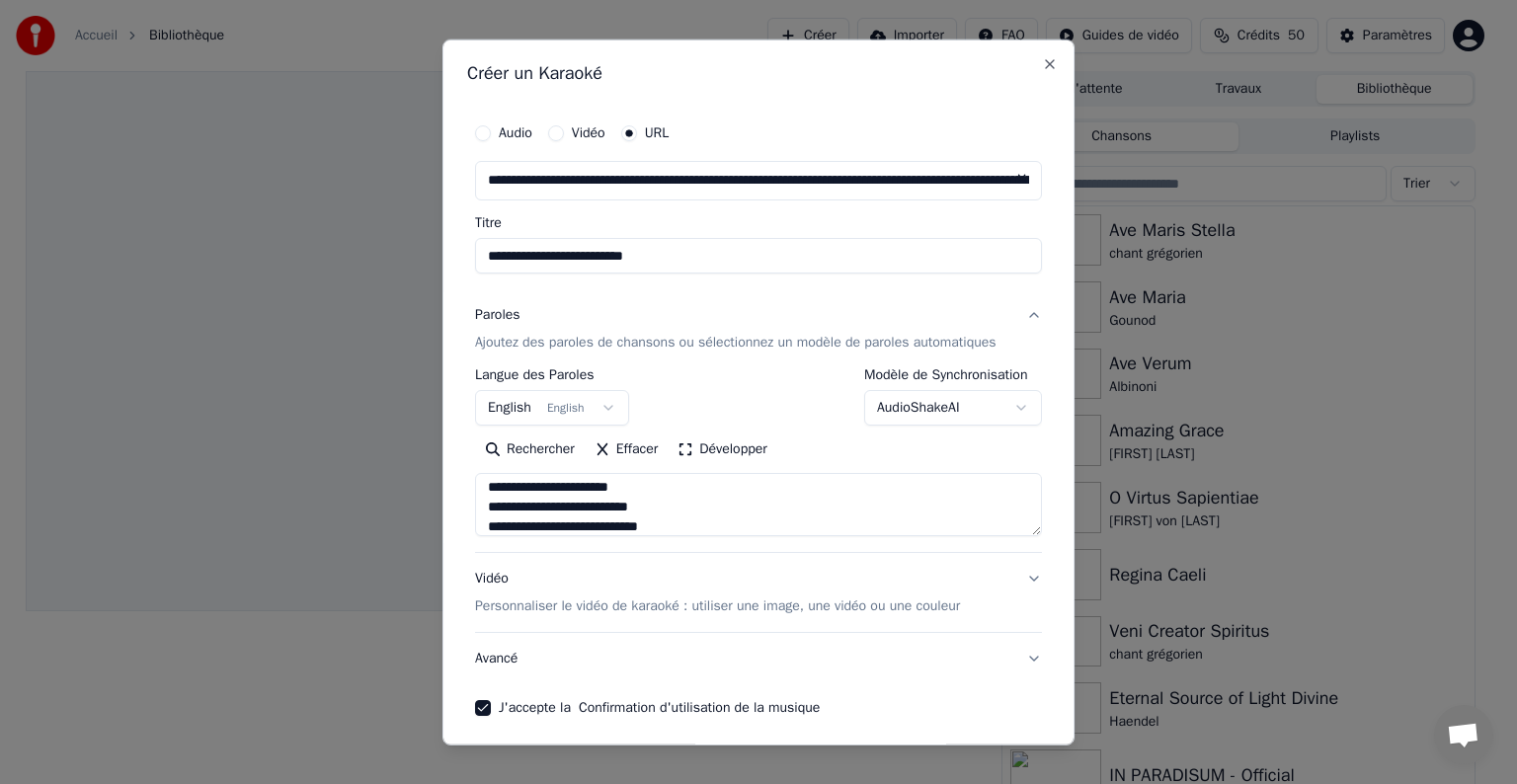 scroll, scrollTop: 7, scrollLeft: 0, axis: vertical 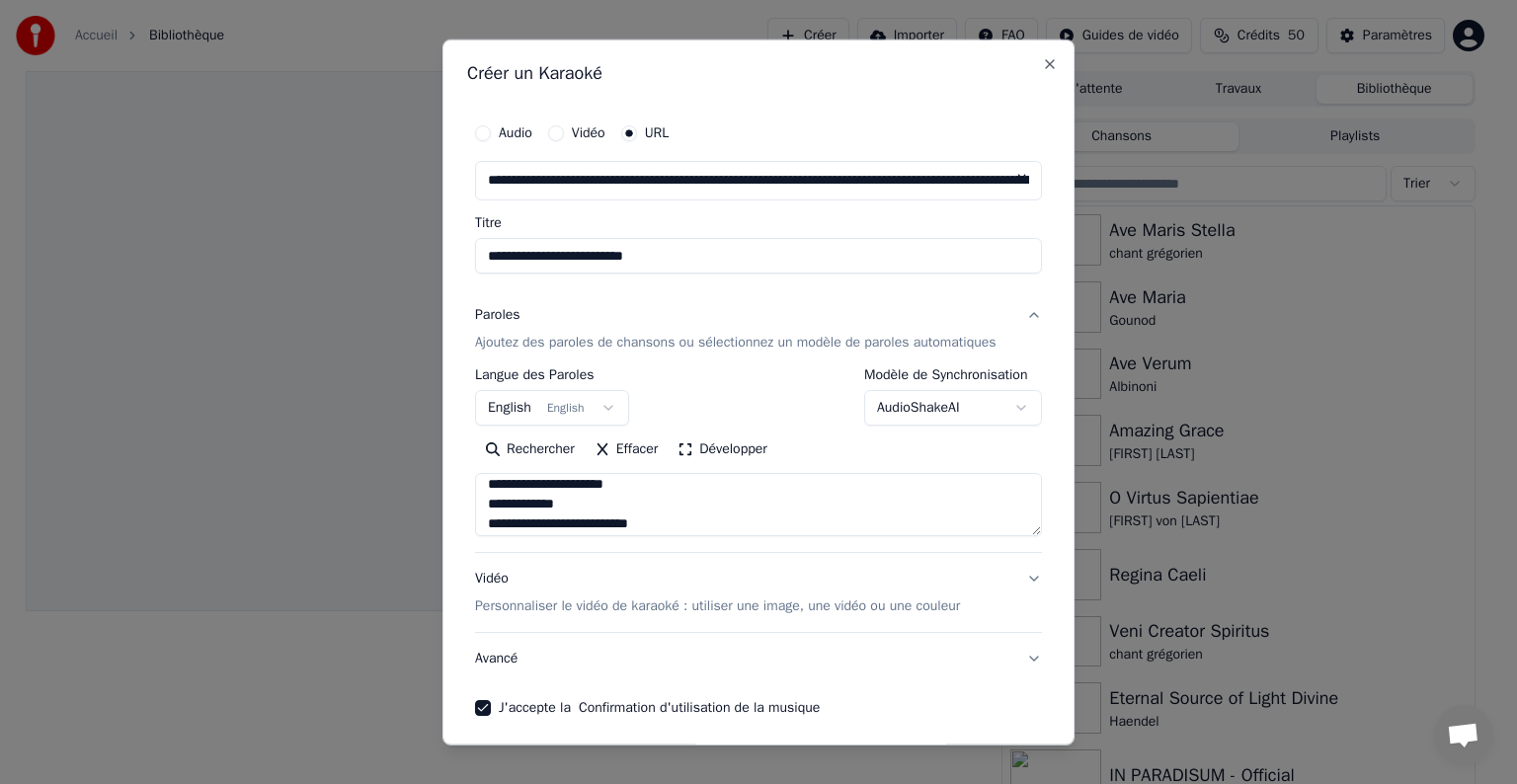 click on "**********" at bounding box center [758, 505] 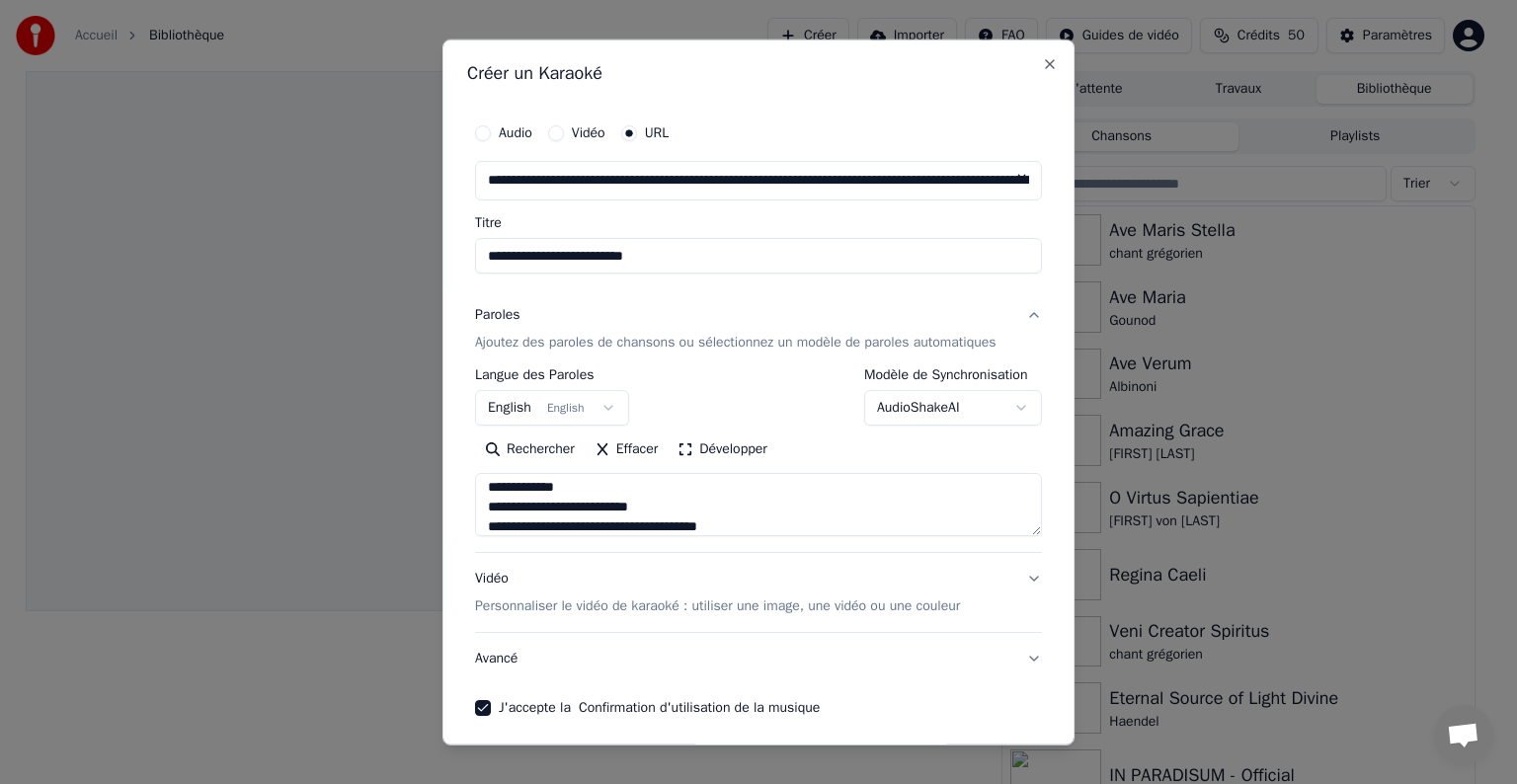 scroll, scrollTop: 43, scrollLeft: 0, axis: vertical 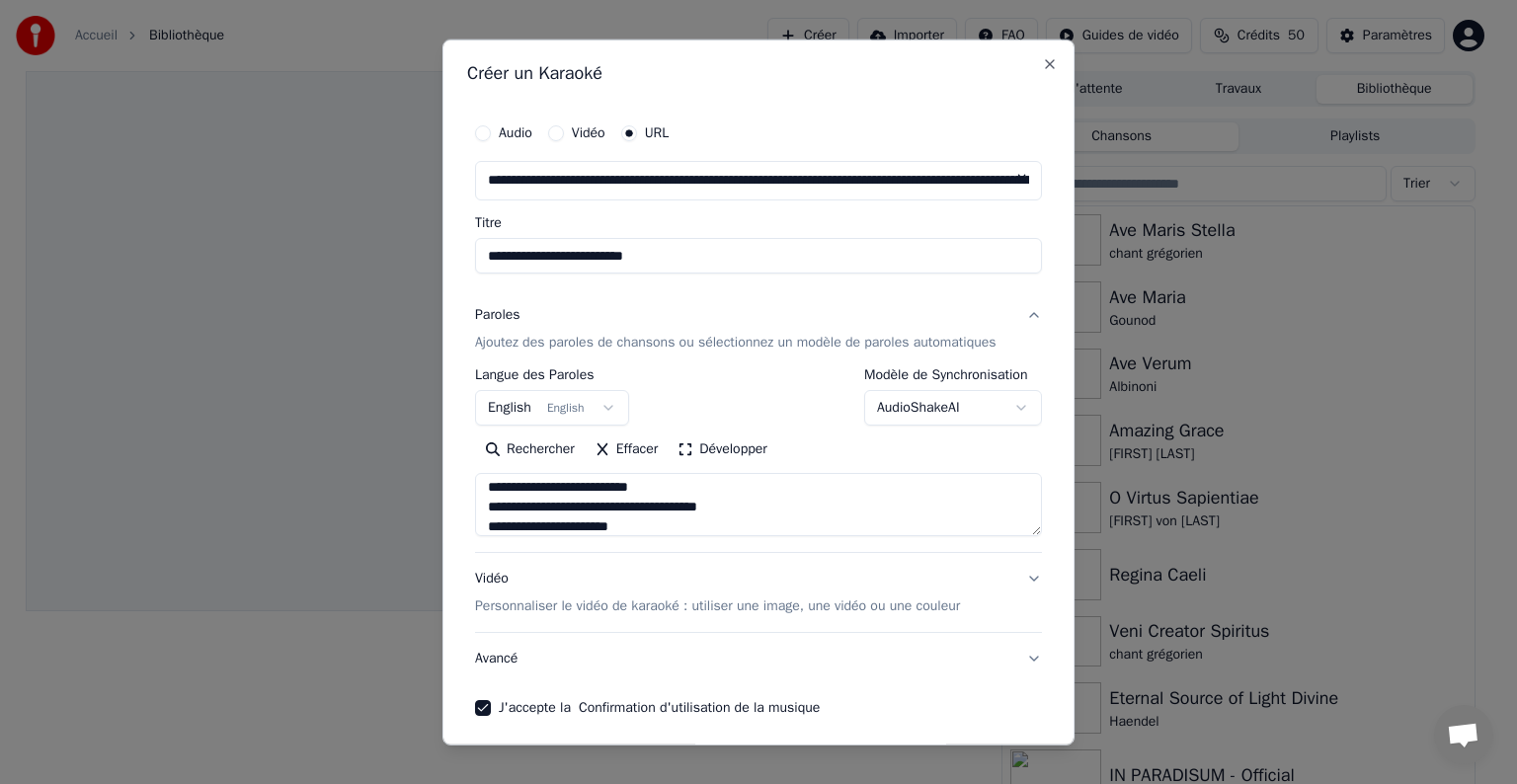 click on "**********" at bounding box center [758, 505] 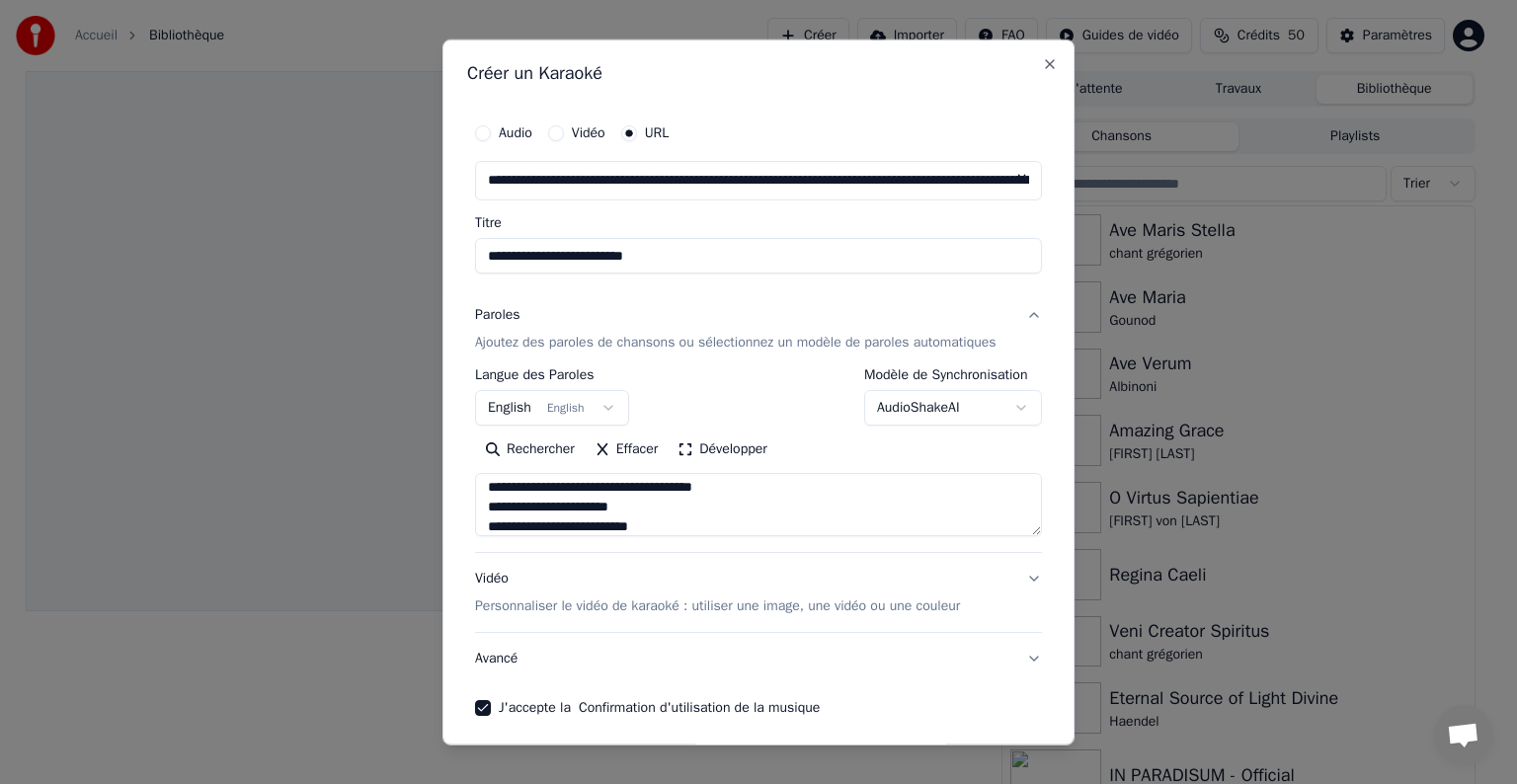 scroll, scrollTop: 83, scrollLeft: 0, axis: vertical 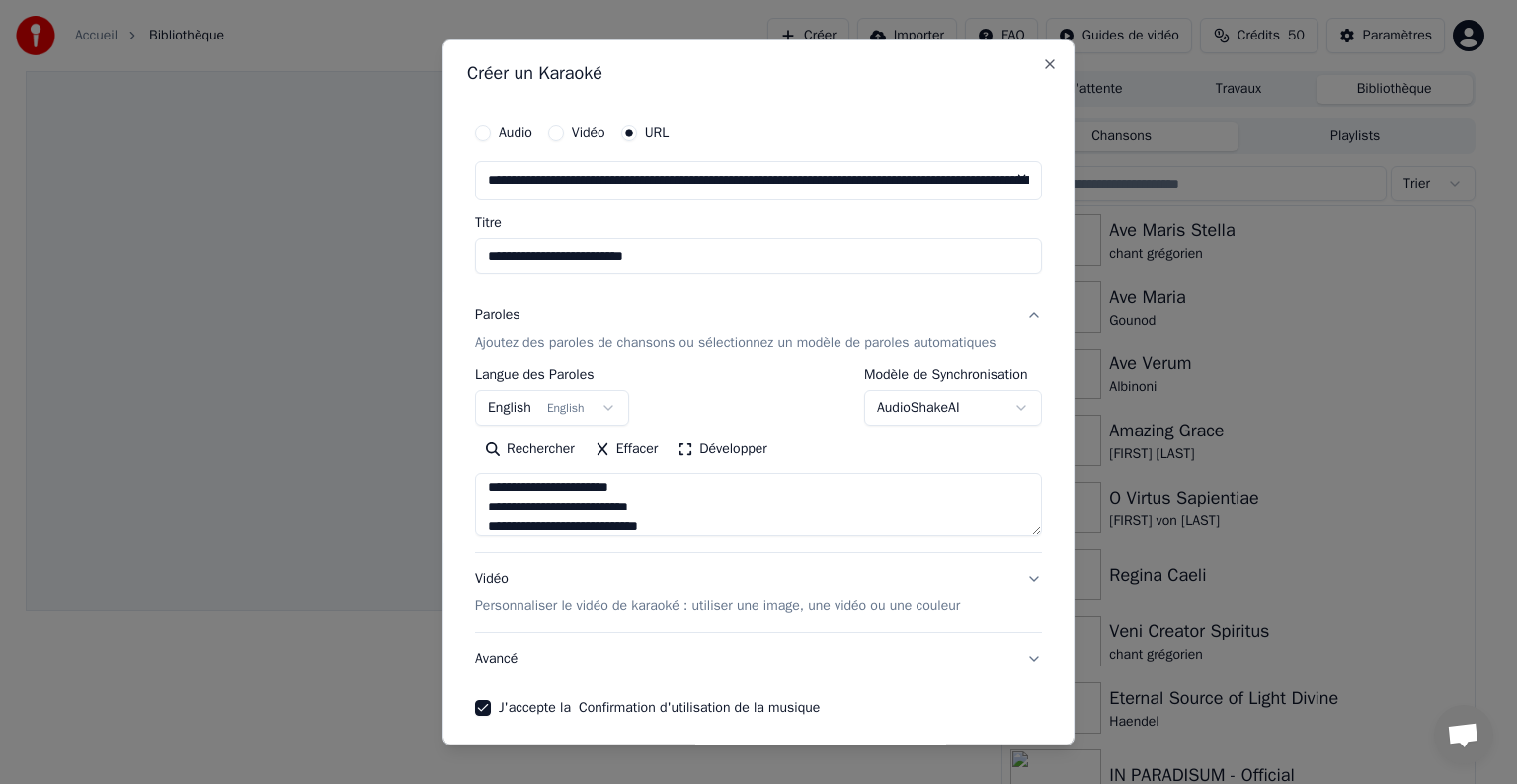 type on "**********" 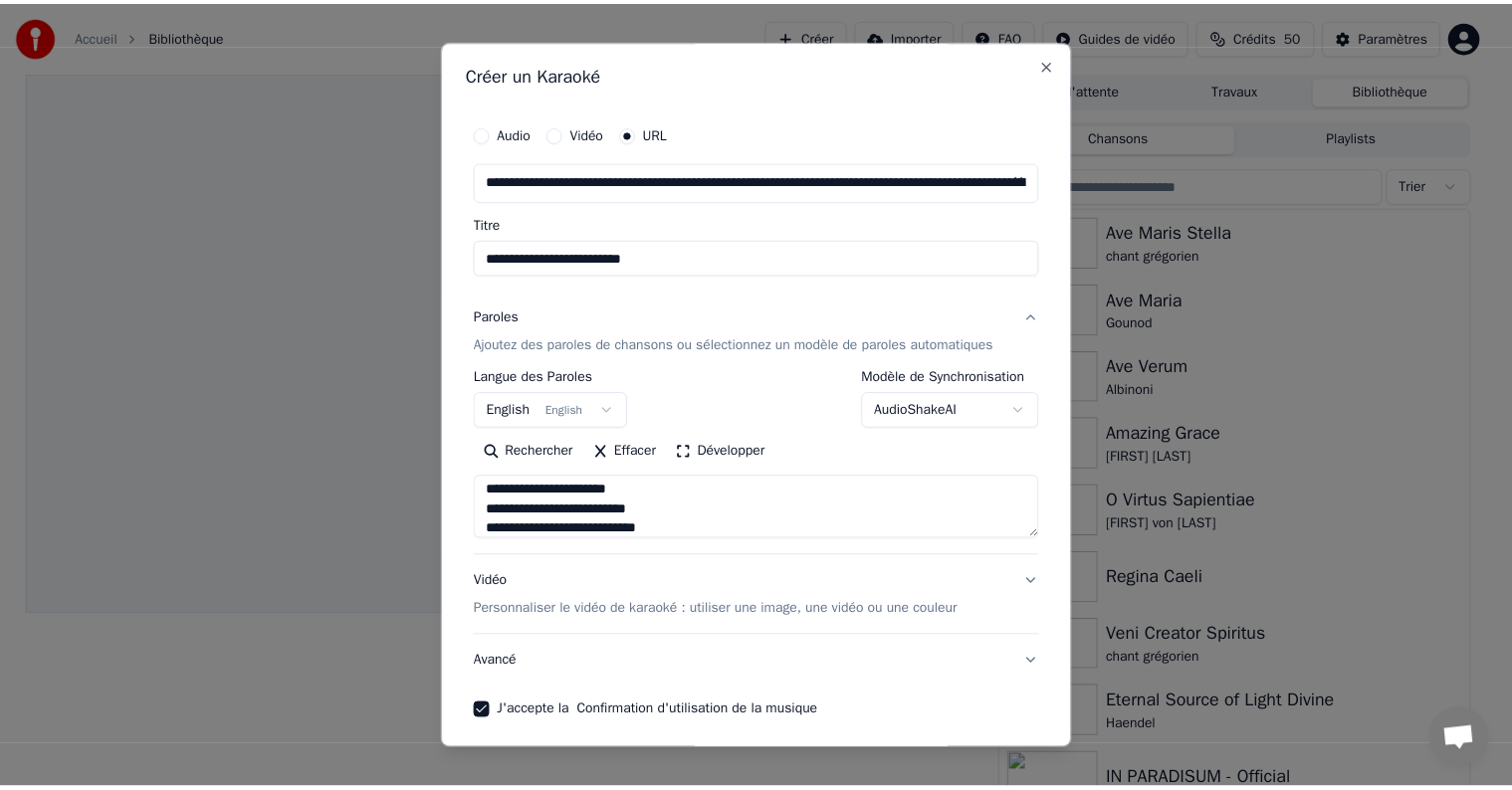 scroll, scrollTop: 79, scrollLeft: 0, axis: vertical 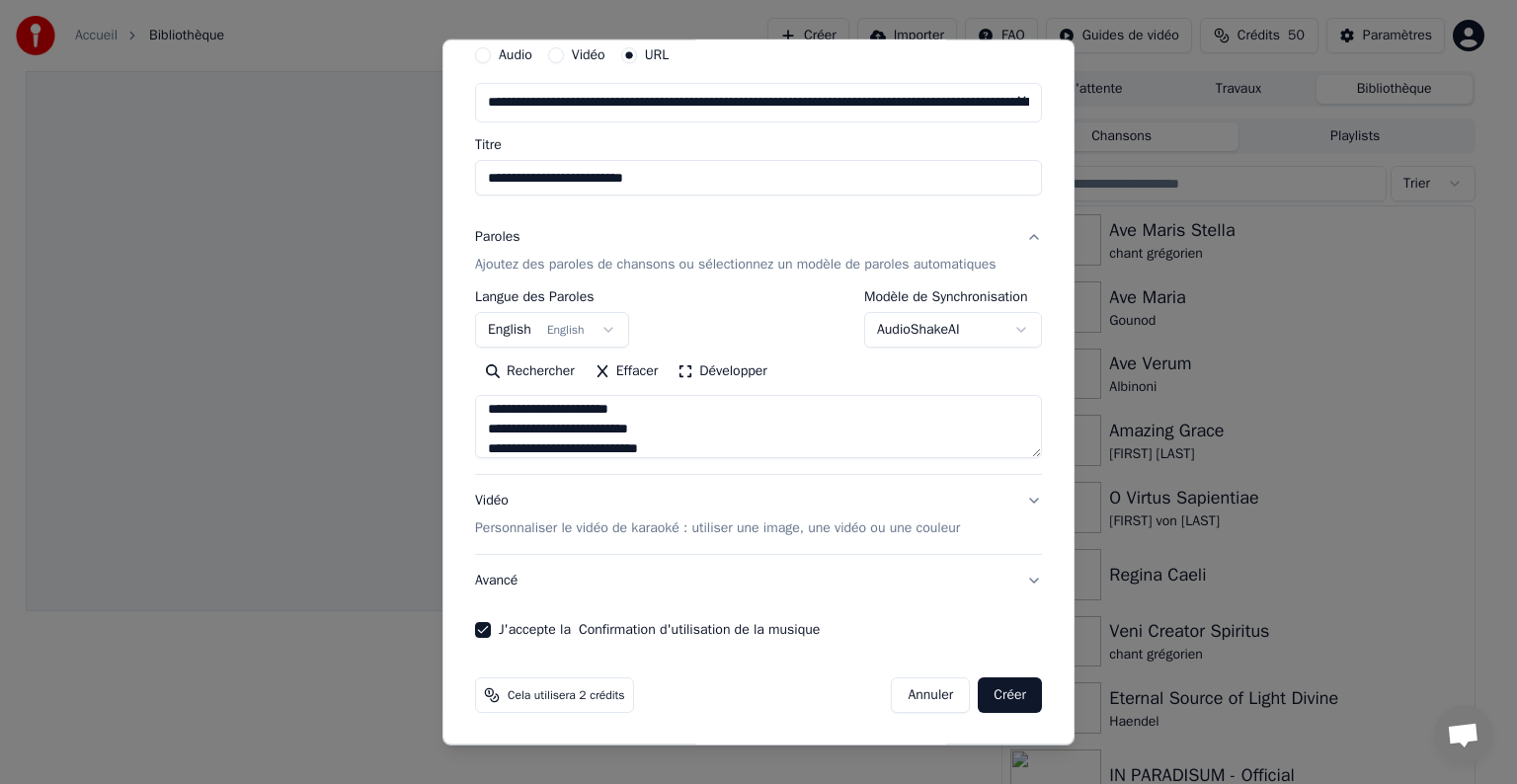 click on "Créer" at bounding box center [1009, 695] 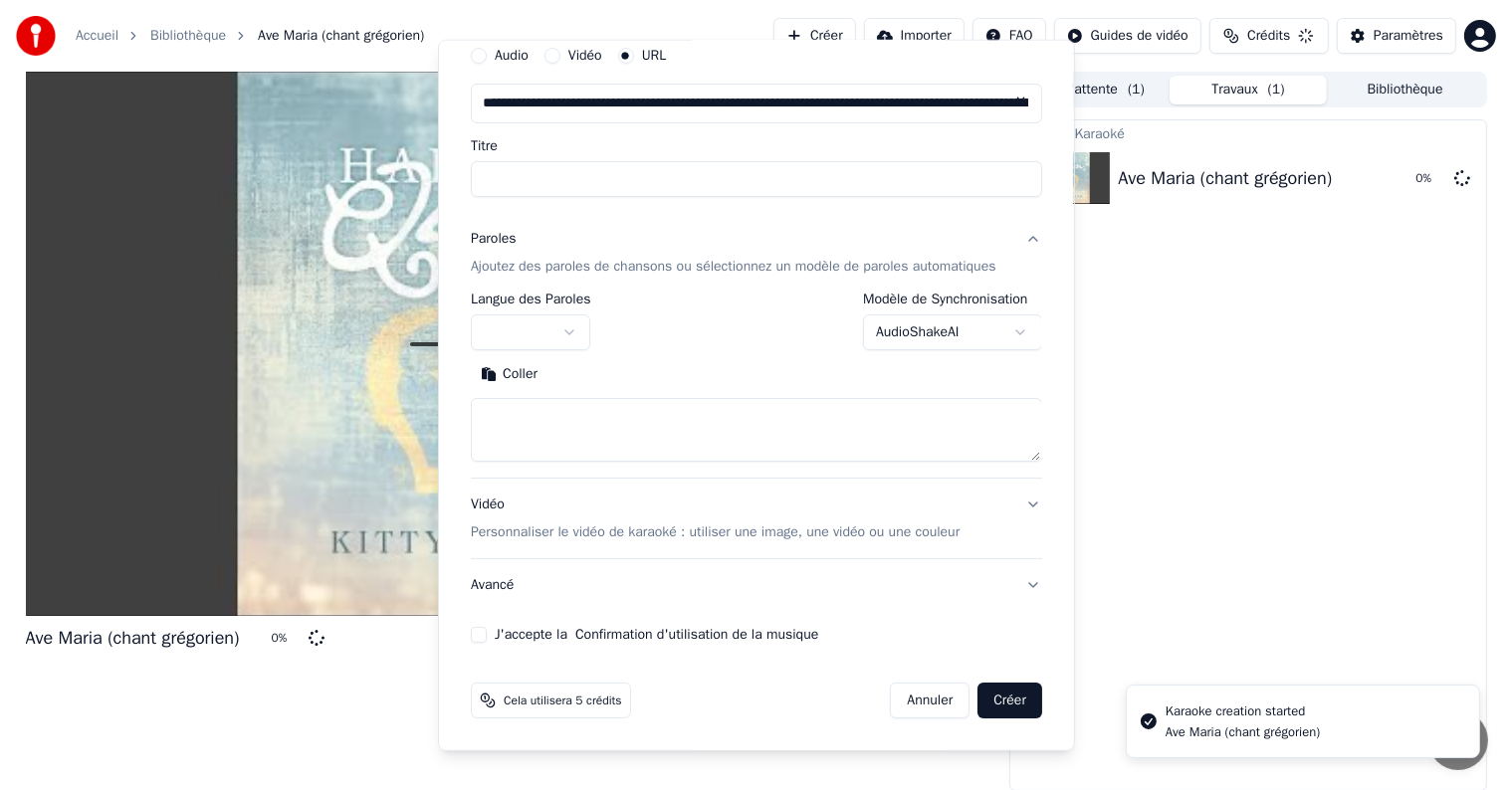 scroll, scrollTop: 0, scrollLeft: 0, axis: both 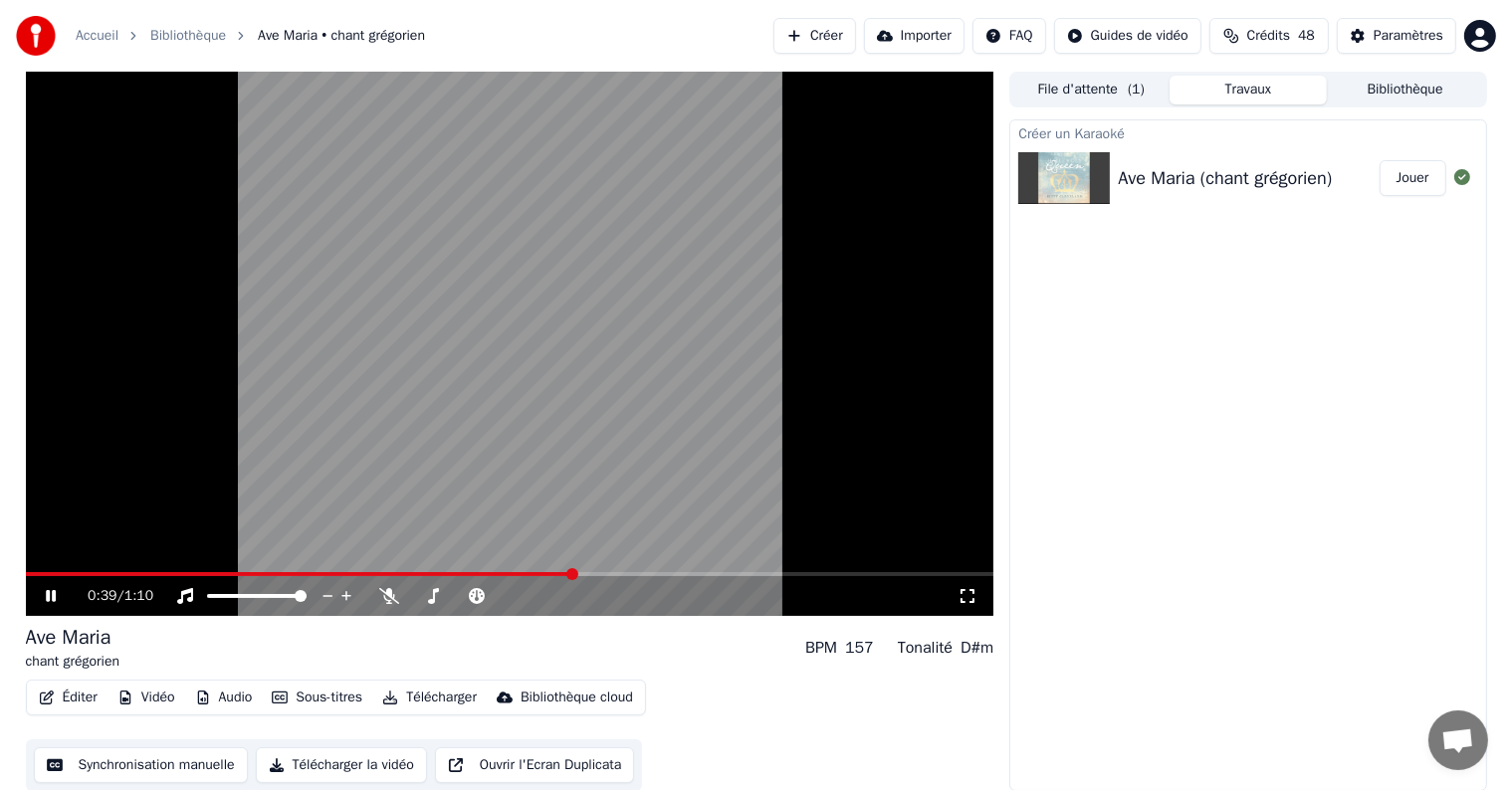 click at bounding box center (510, 343) 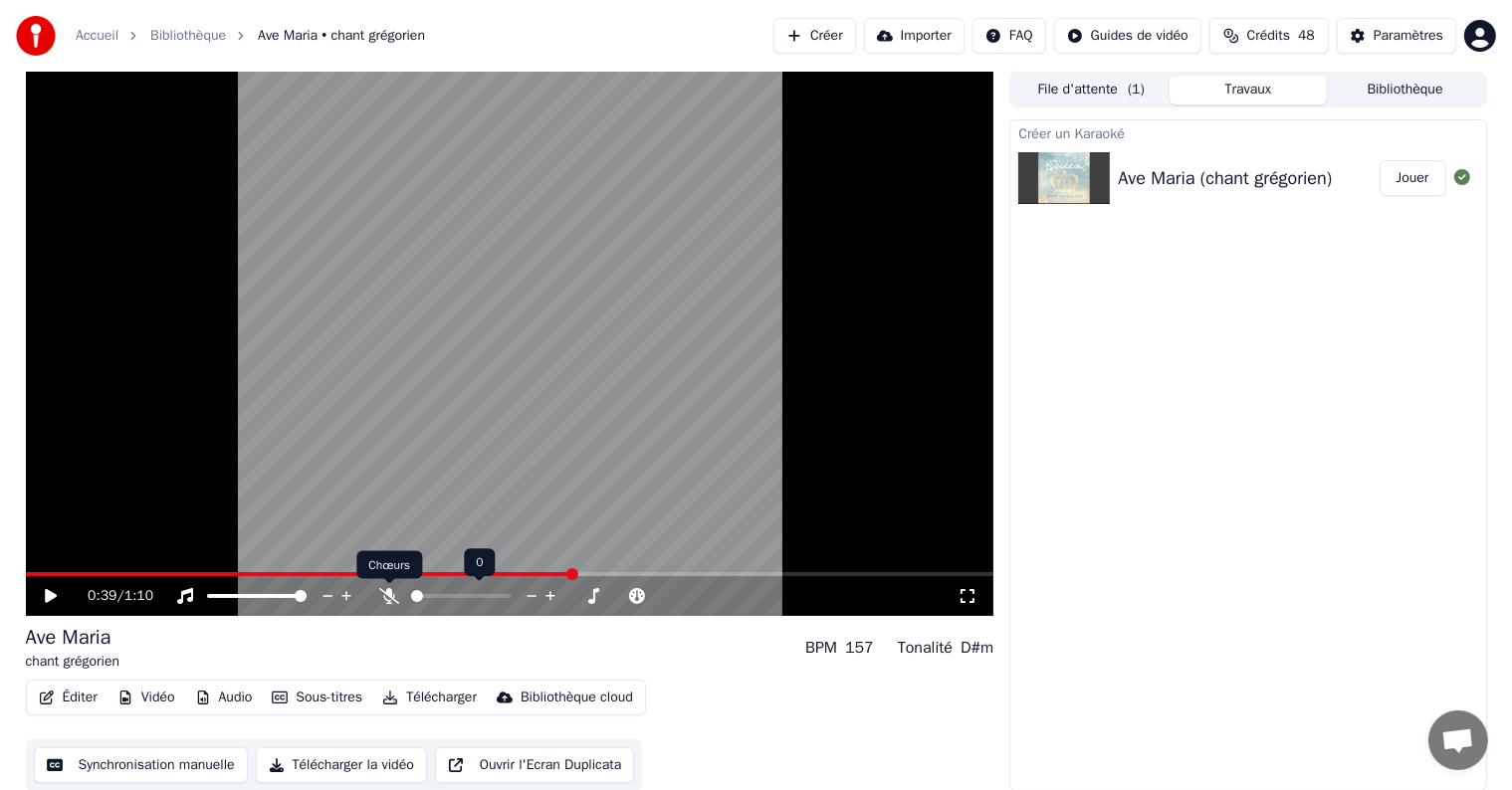 click at bounding box center [389, 596] 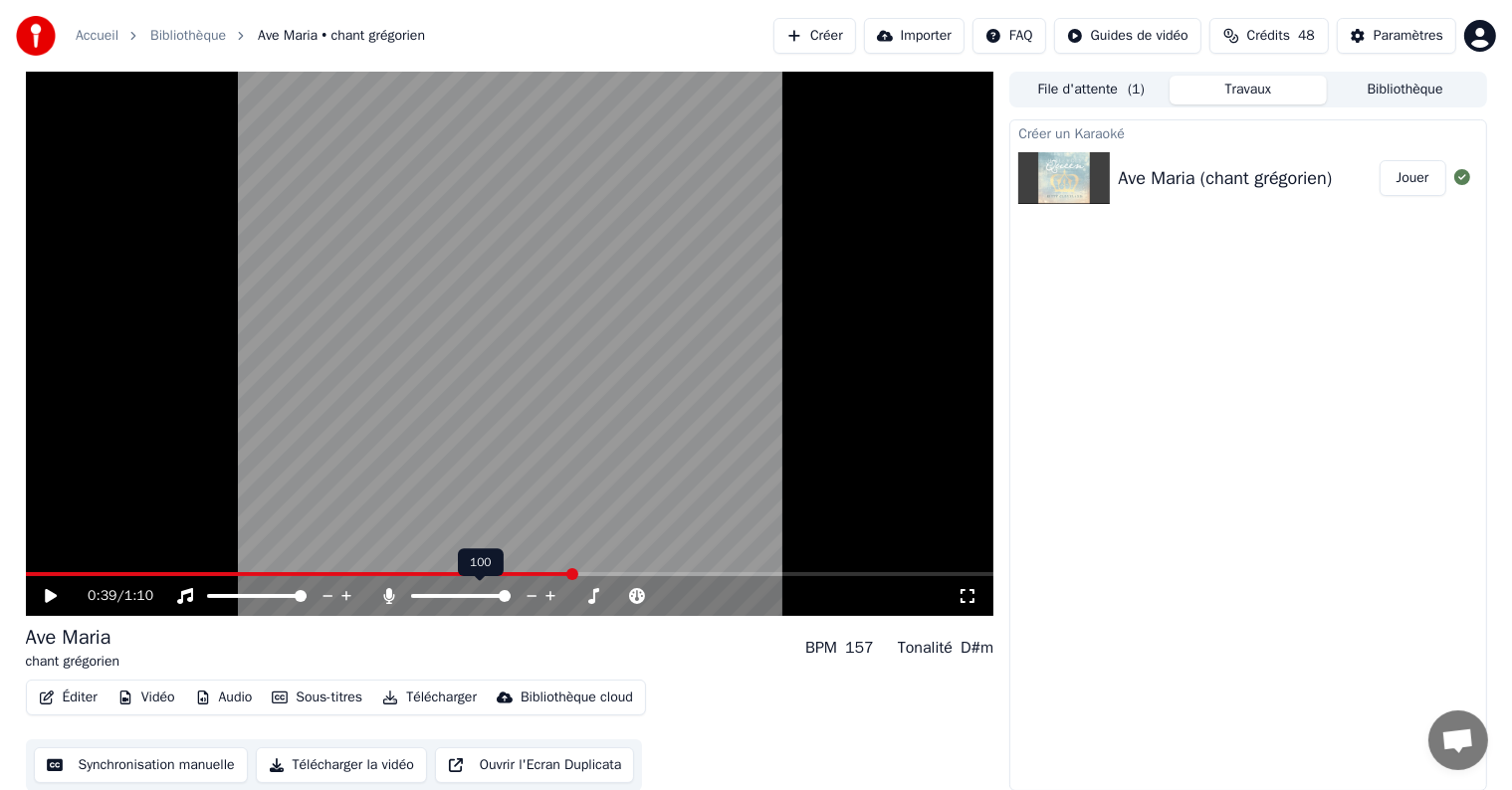 click at bounding box center [389, 596] 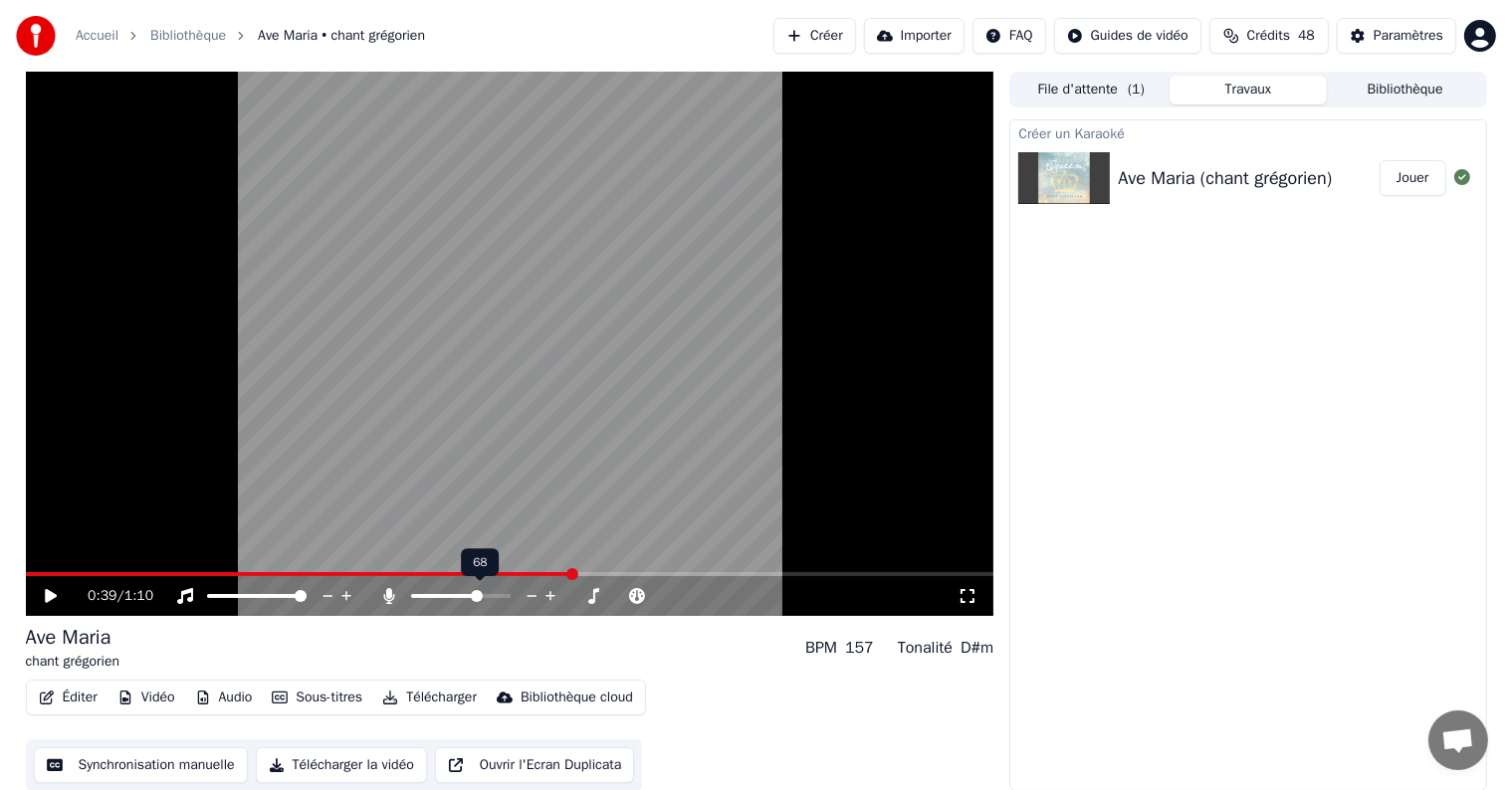 click at bounding box center [477, 596] 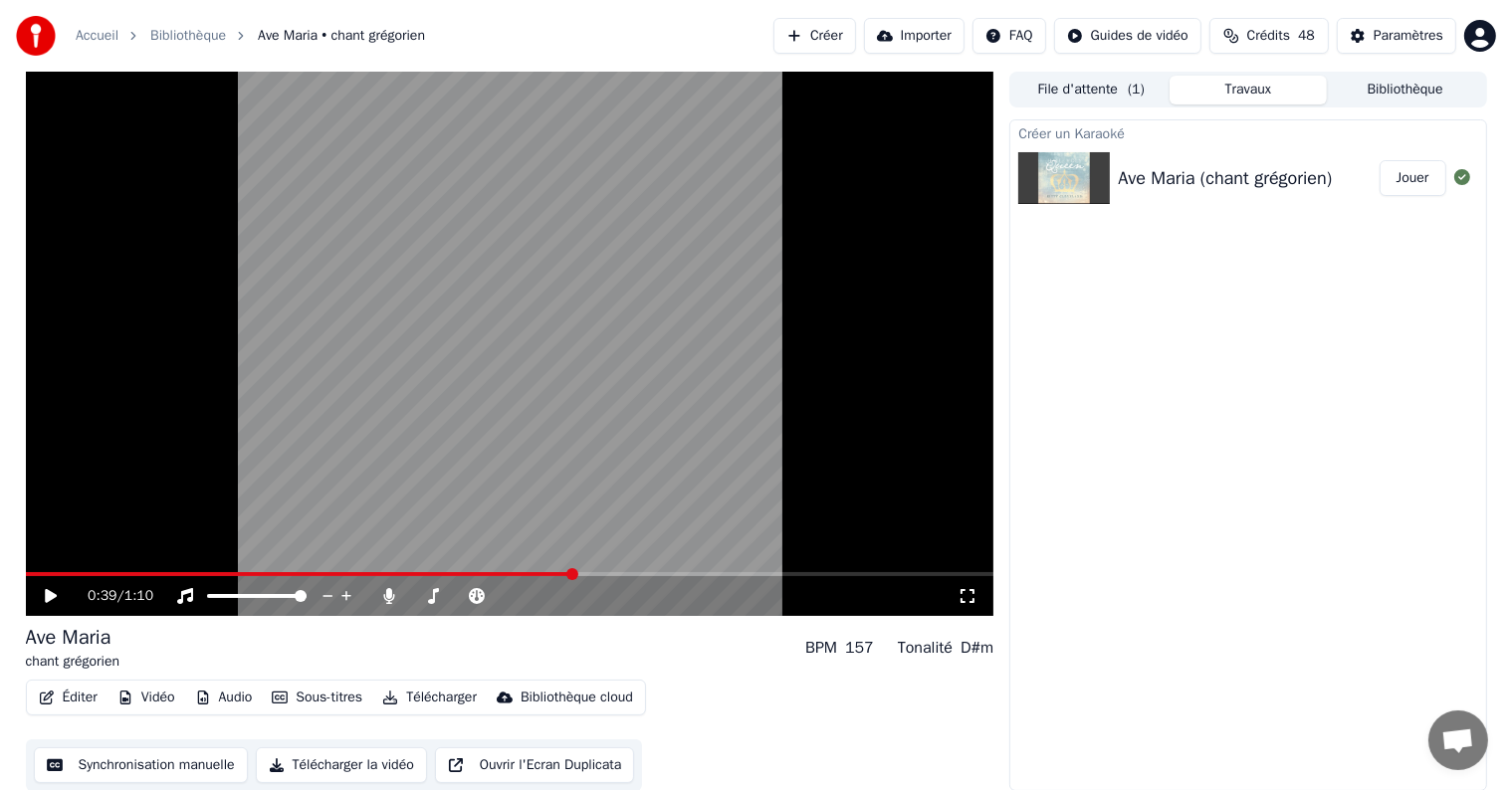 scroll, scrollTop: 1, scrollLeft: 0, axis: vertical 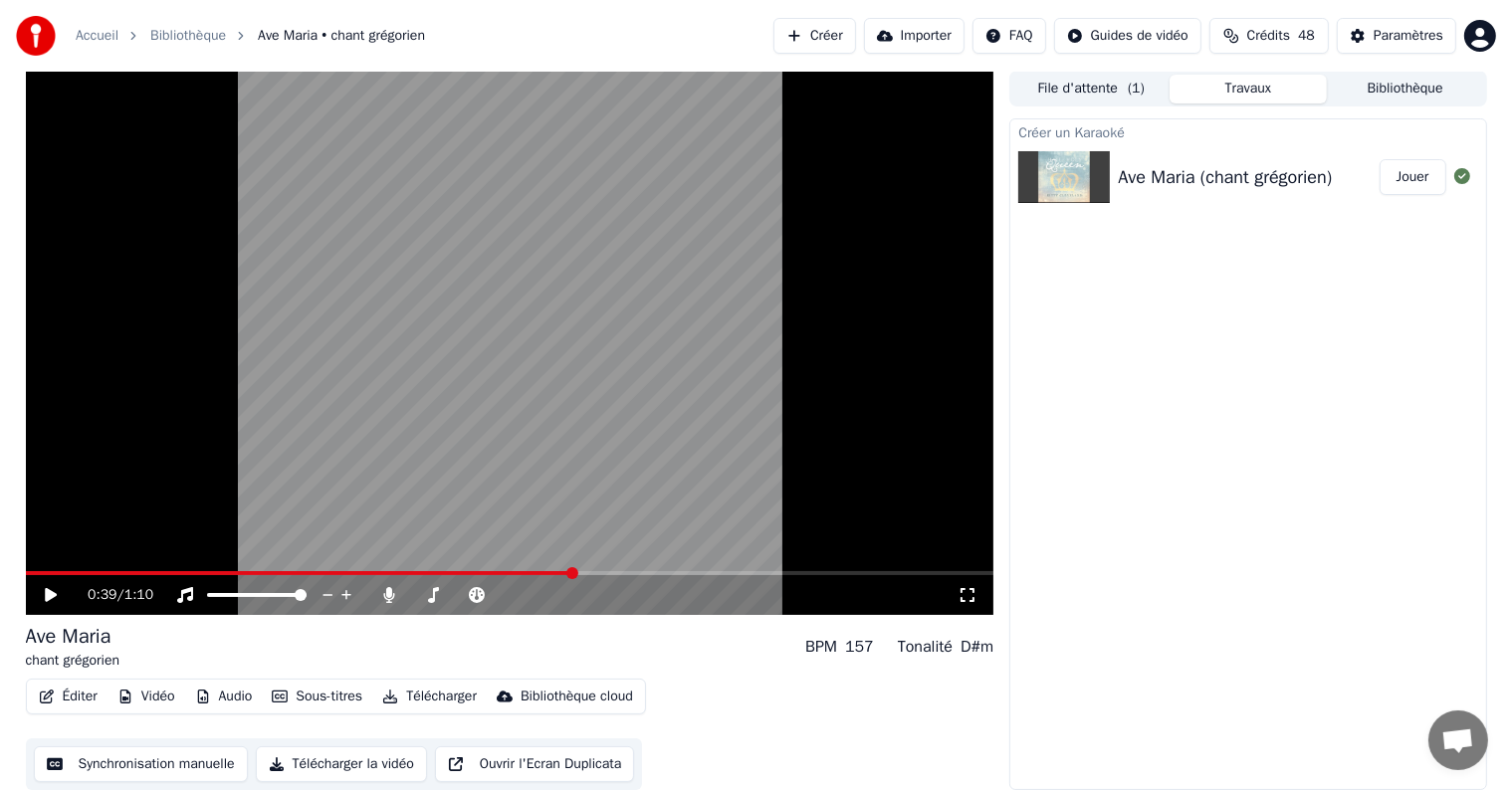 click at bounding box center (510, 342) 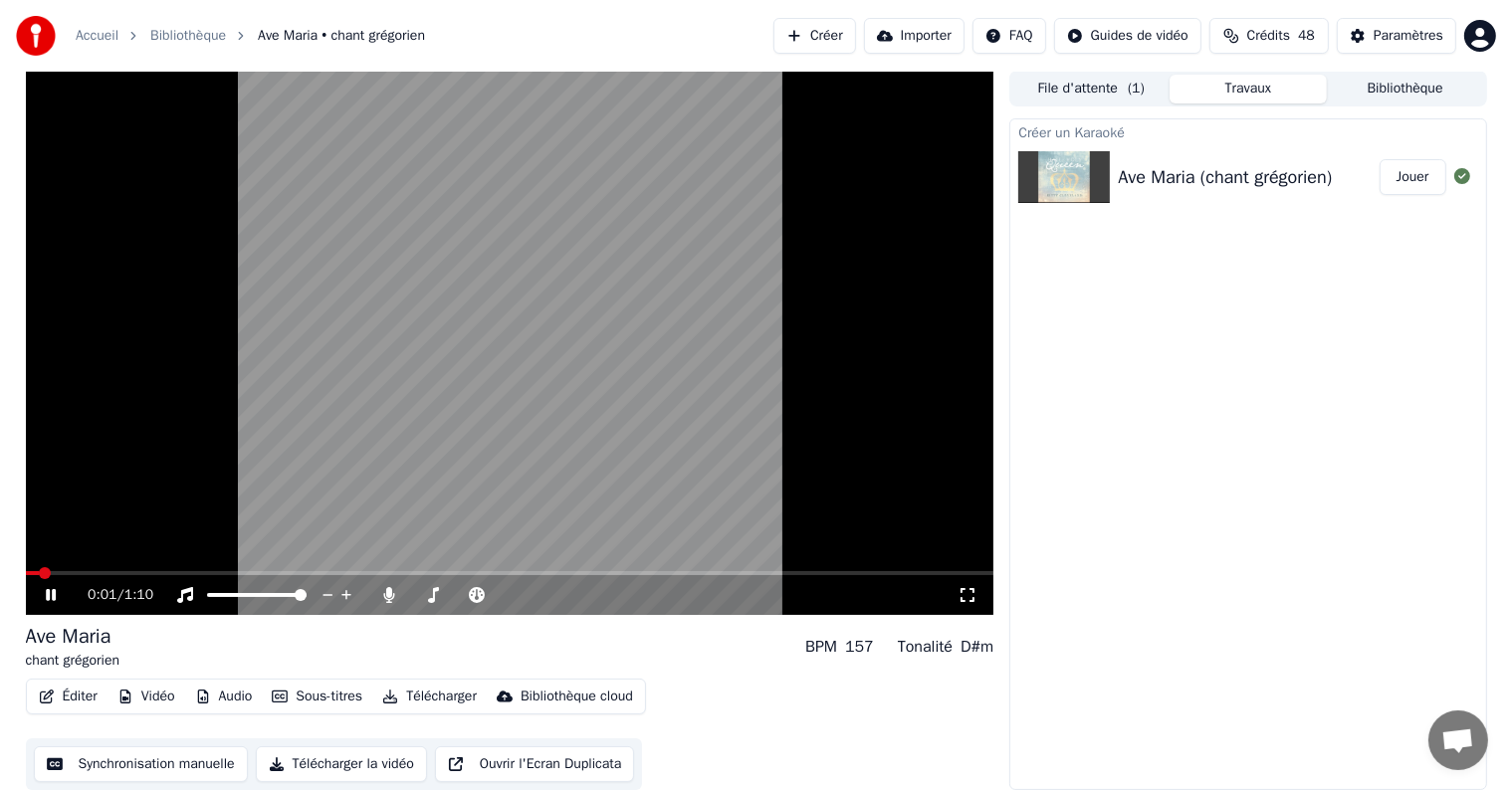 click at bounding box center [33, 573] 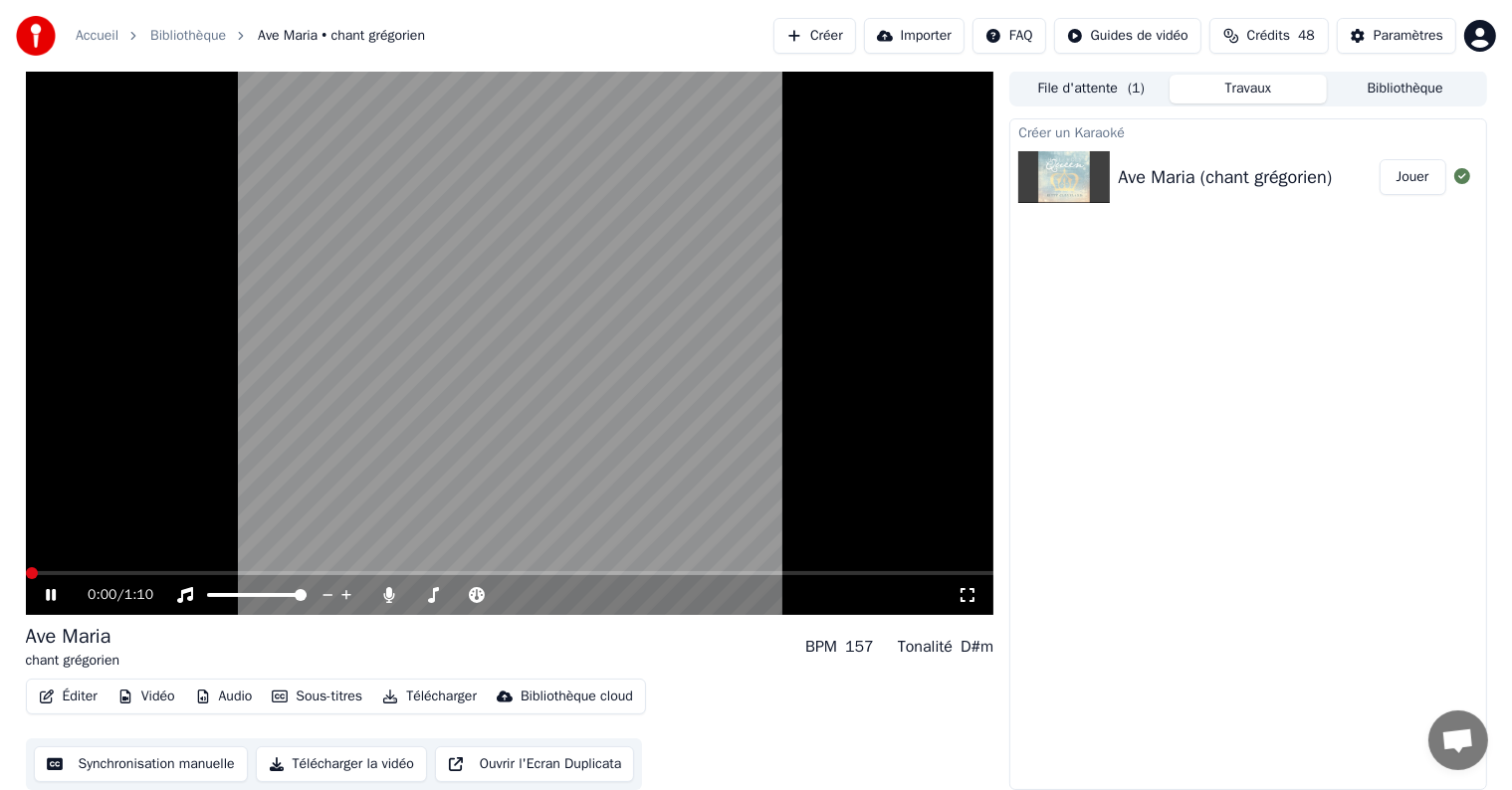 click at bounding box center (26, 573) 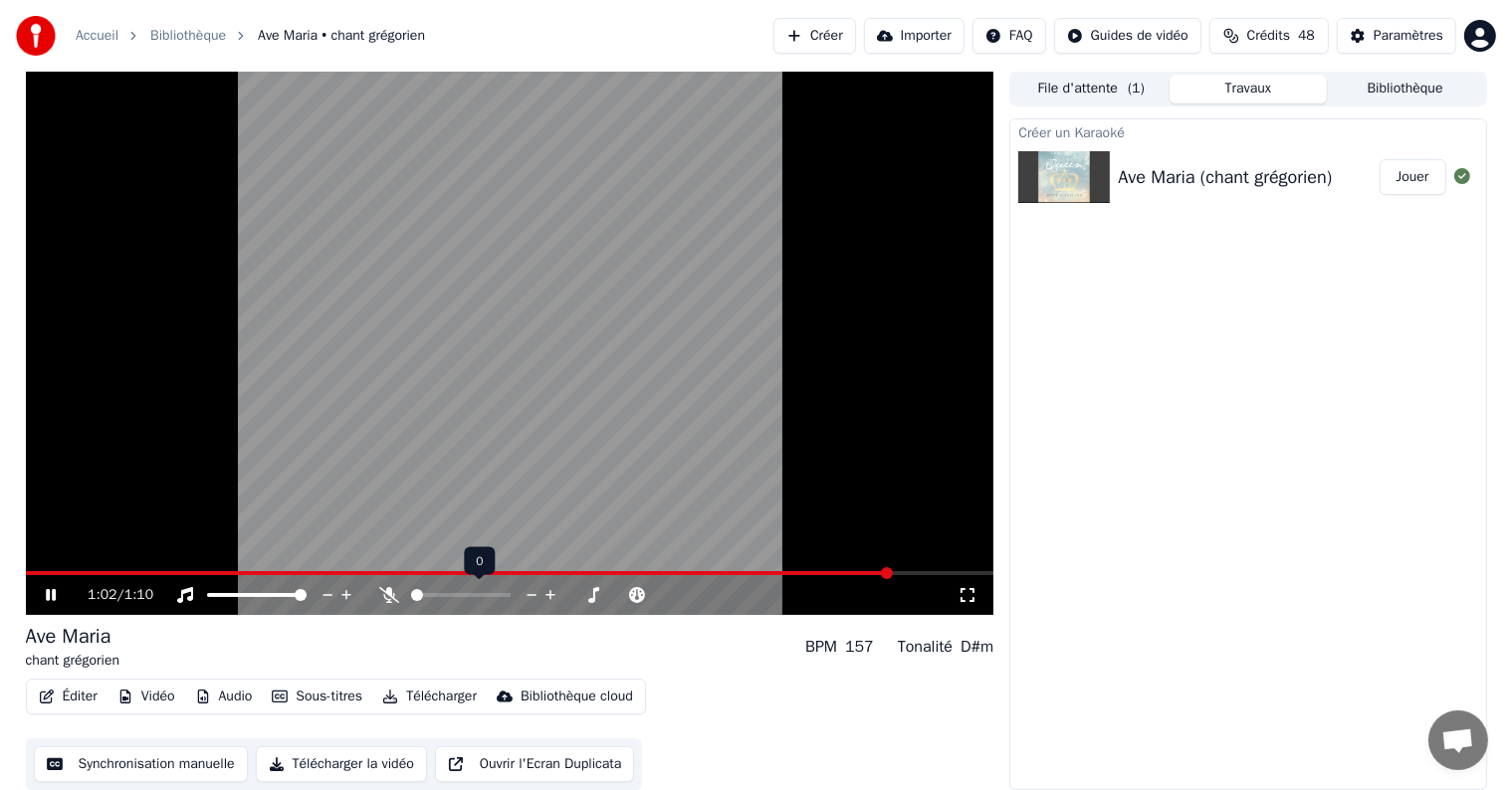 click at bounding box center [417, 595] 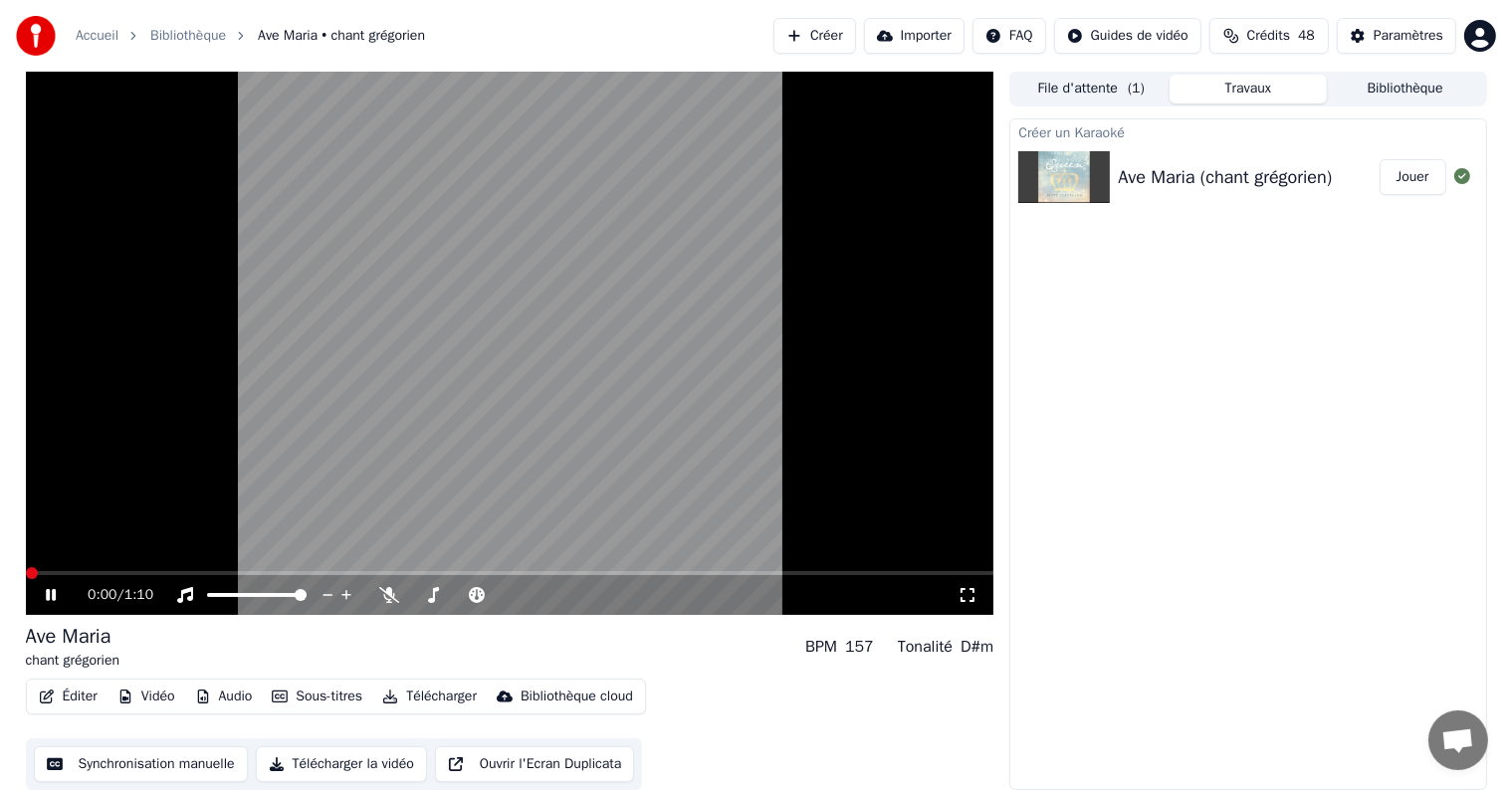 click at bounding box center [26, 573] 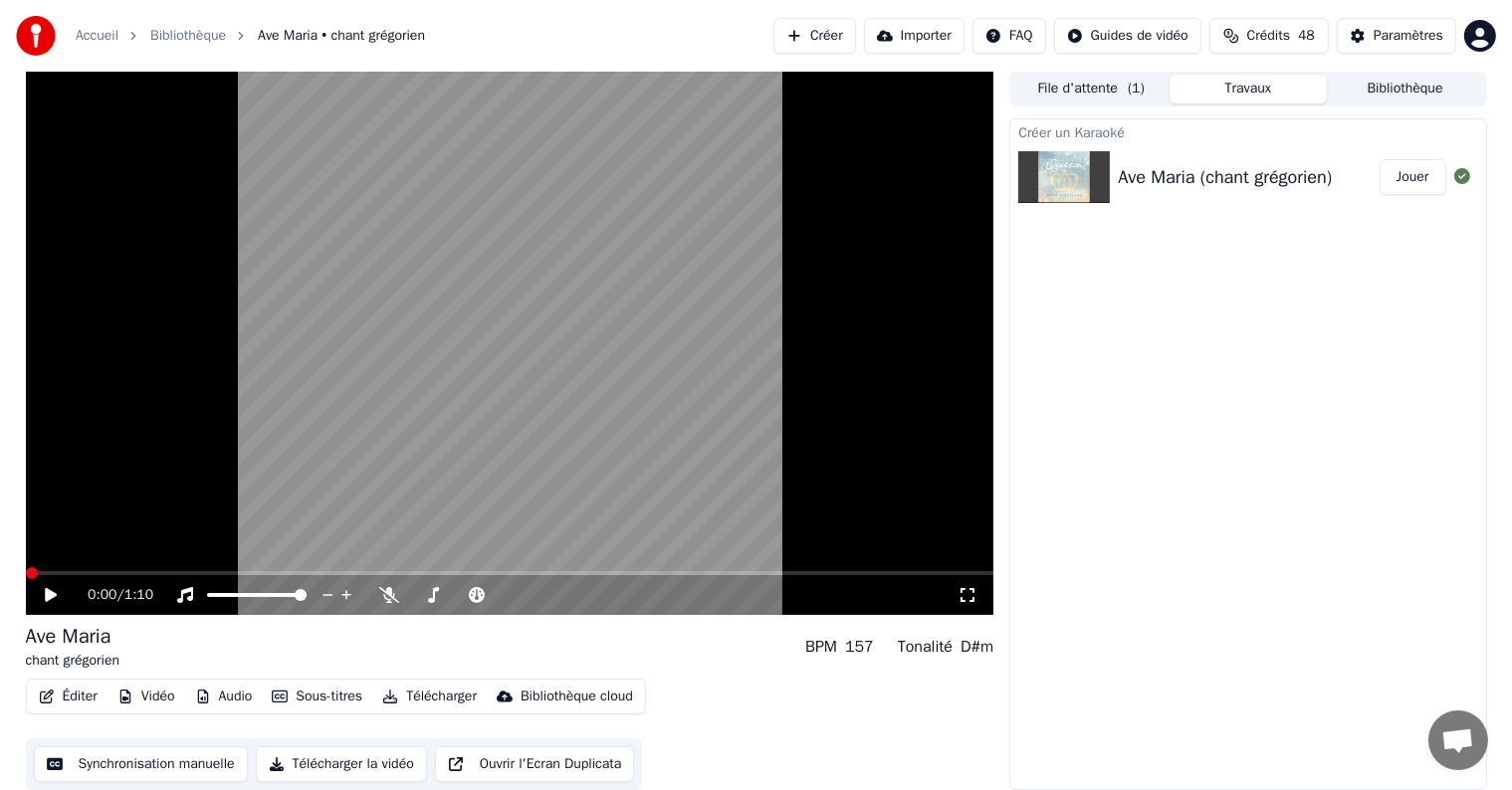 click at bounding box center [51, 595] 